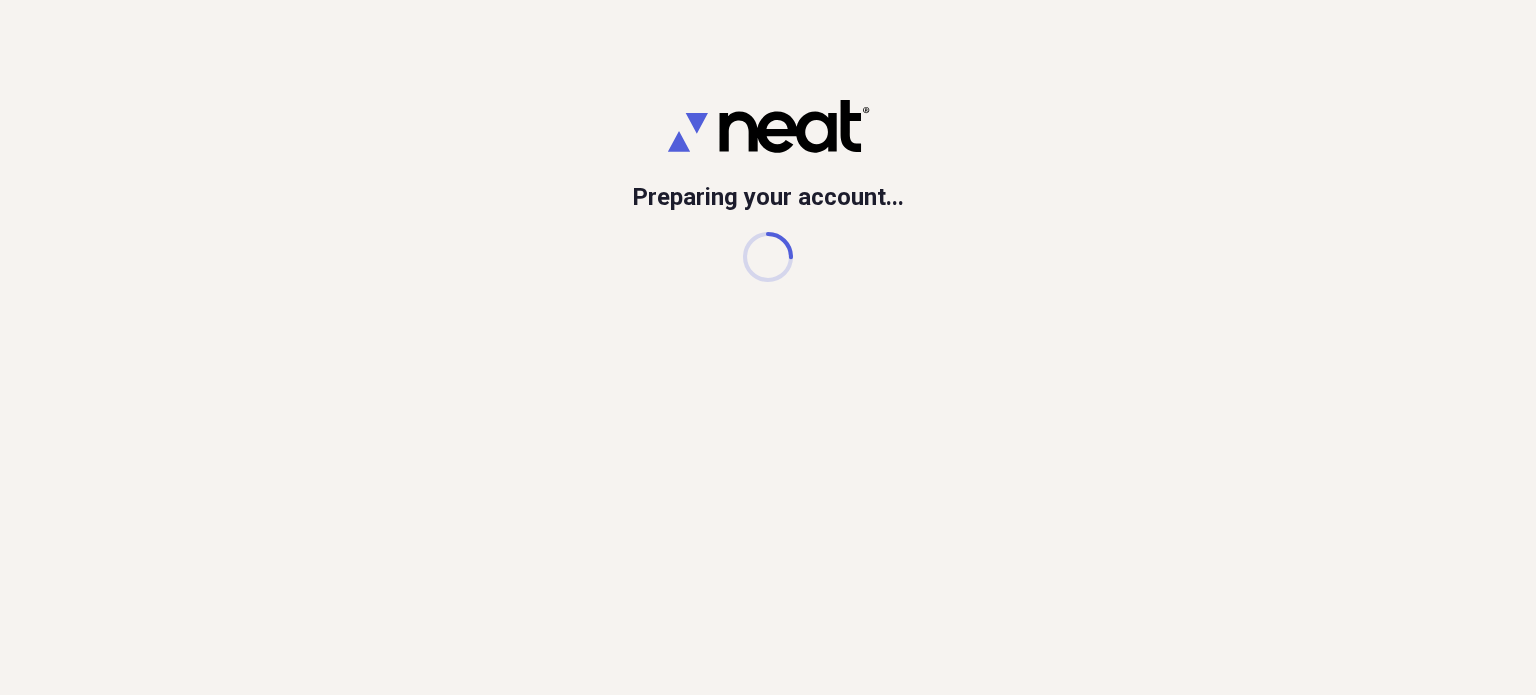 scroll, scrollTop: 0, scrollLeft: 0, axis: both 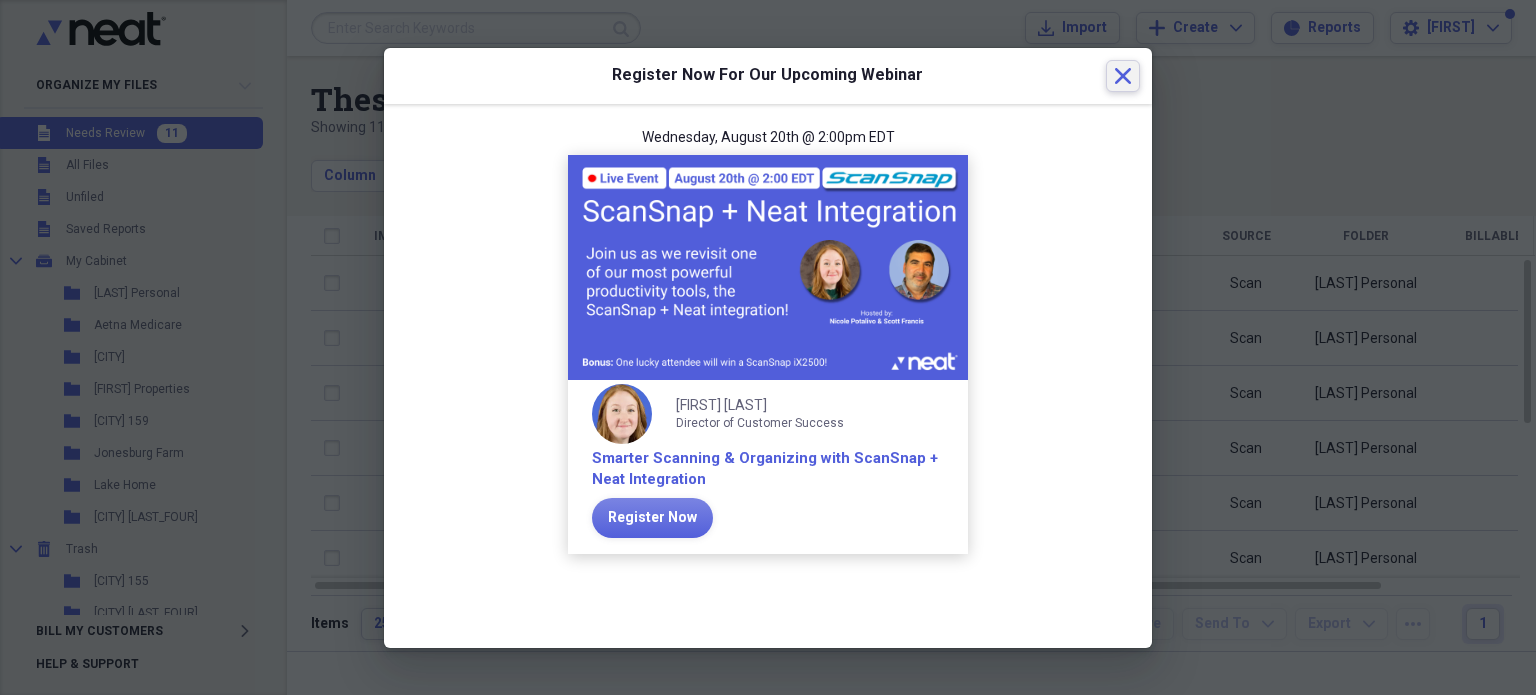 click 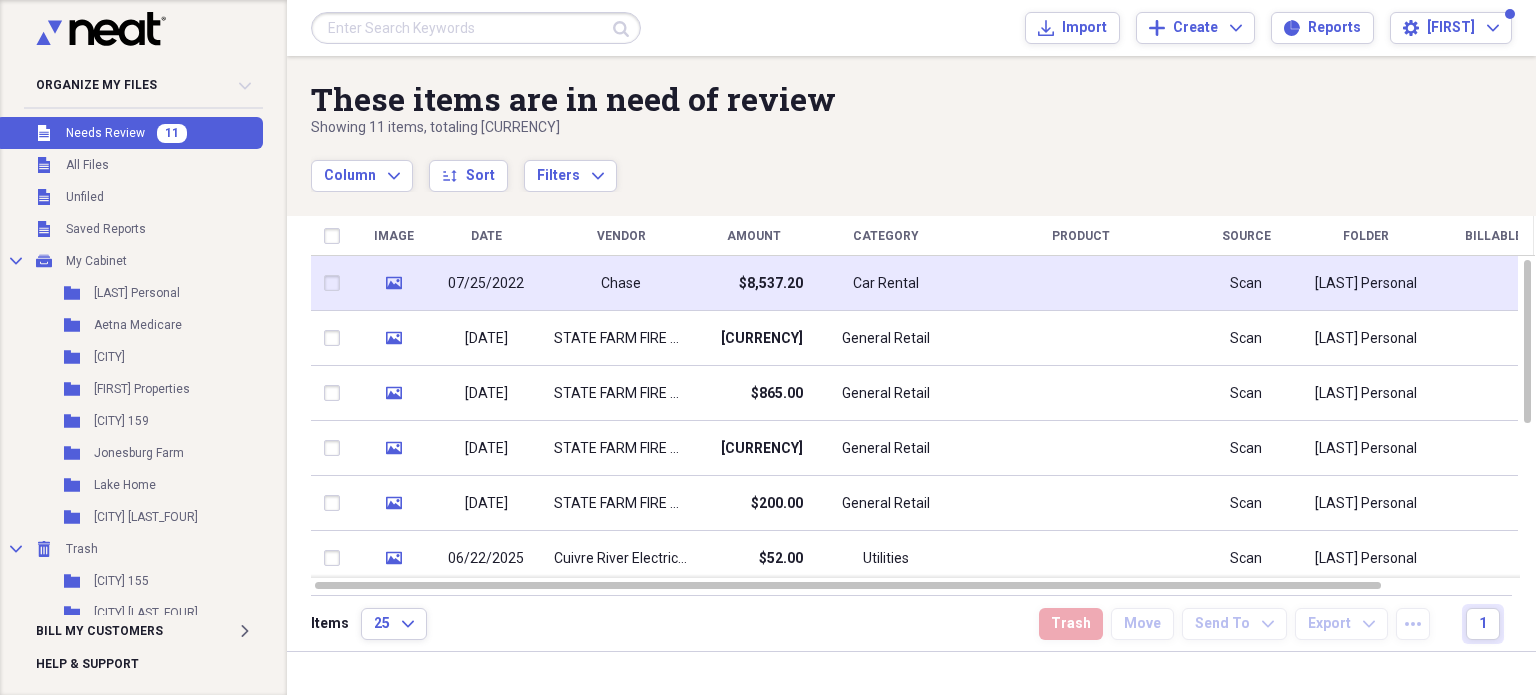 click on "Chase" at bounding box center [621, 283] 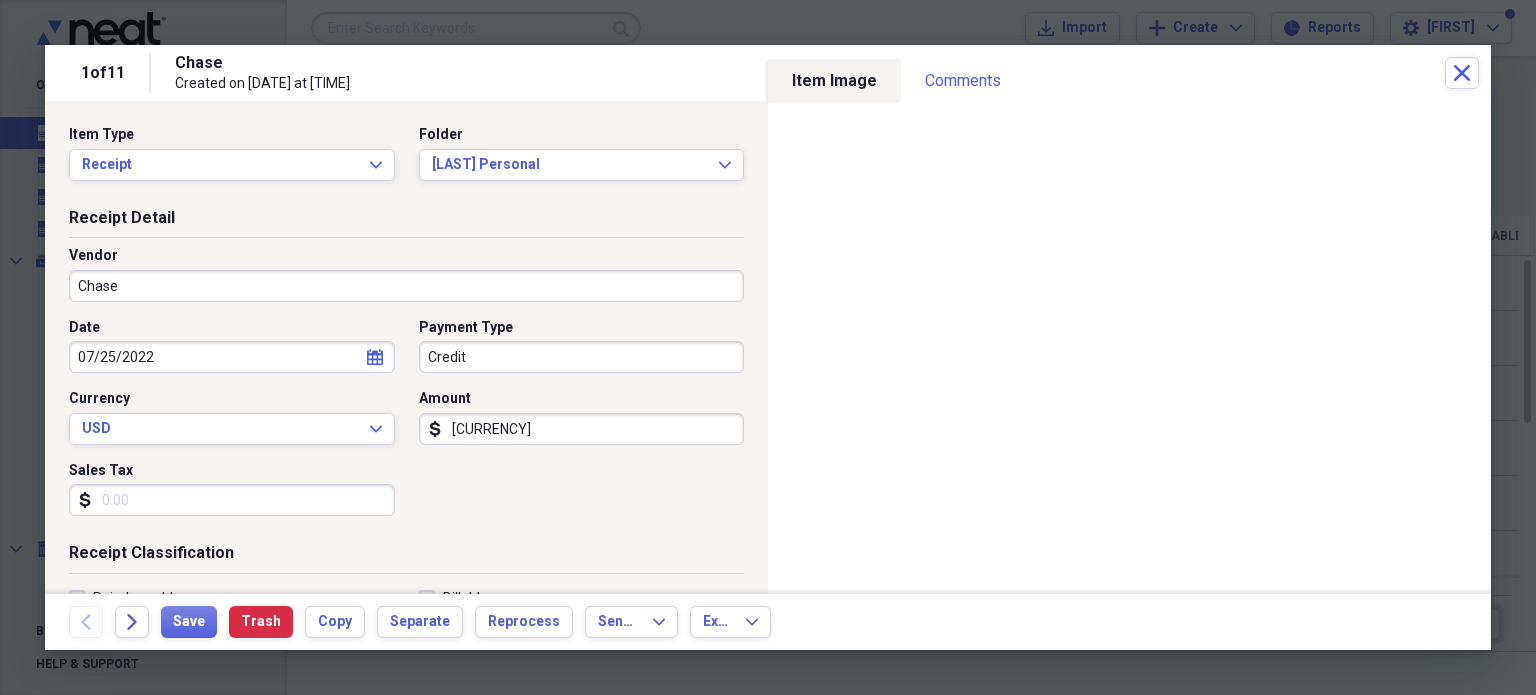 click on "[CURRENCY]" at bounding box center [582, 429] 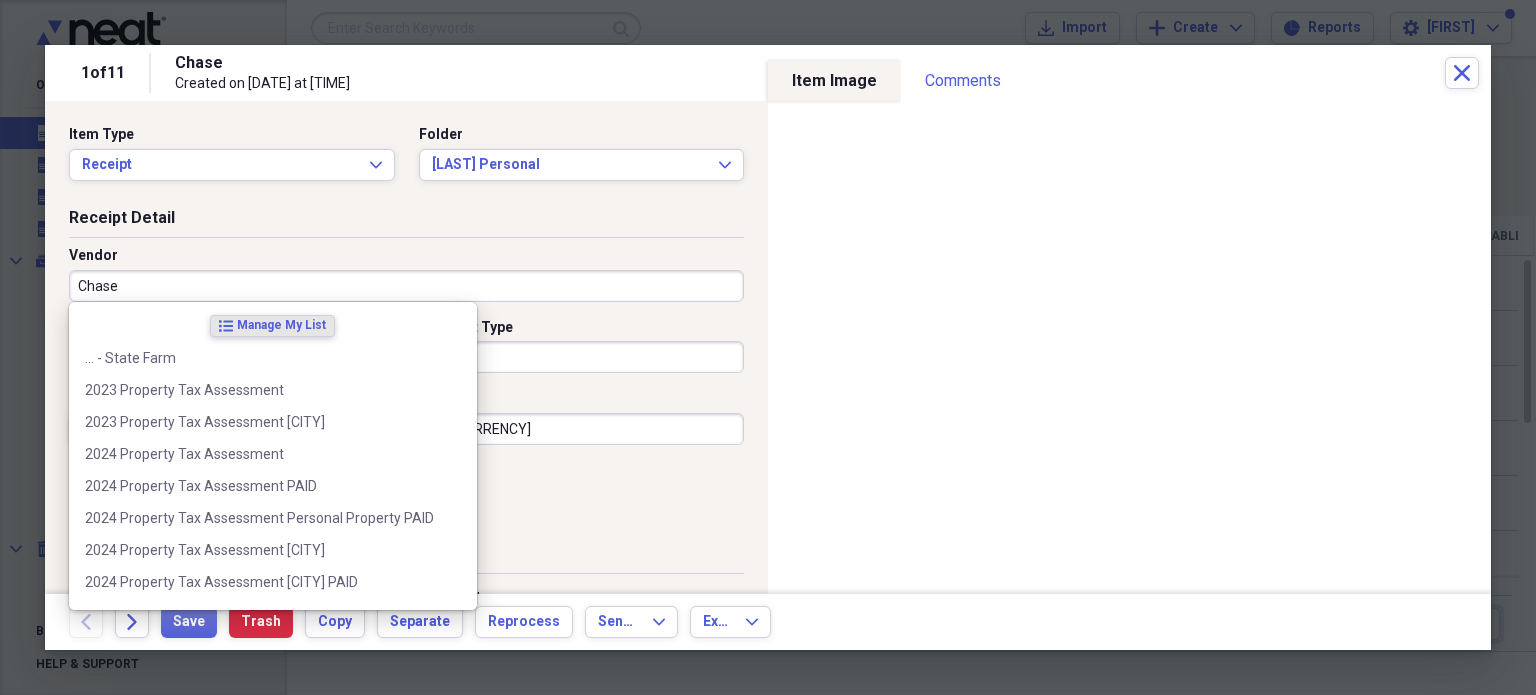 click on "Chase" at bounding box center [406, 286] 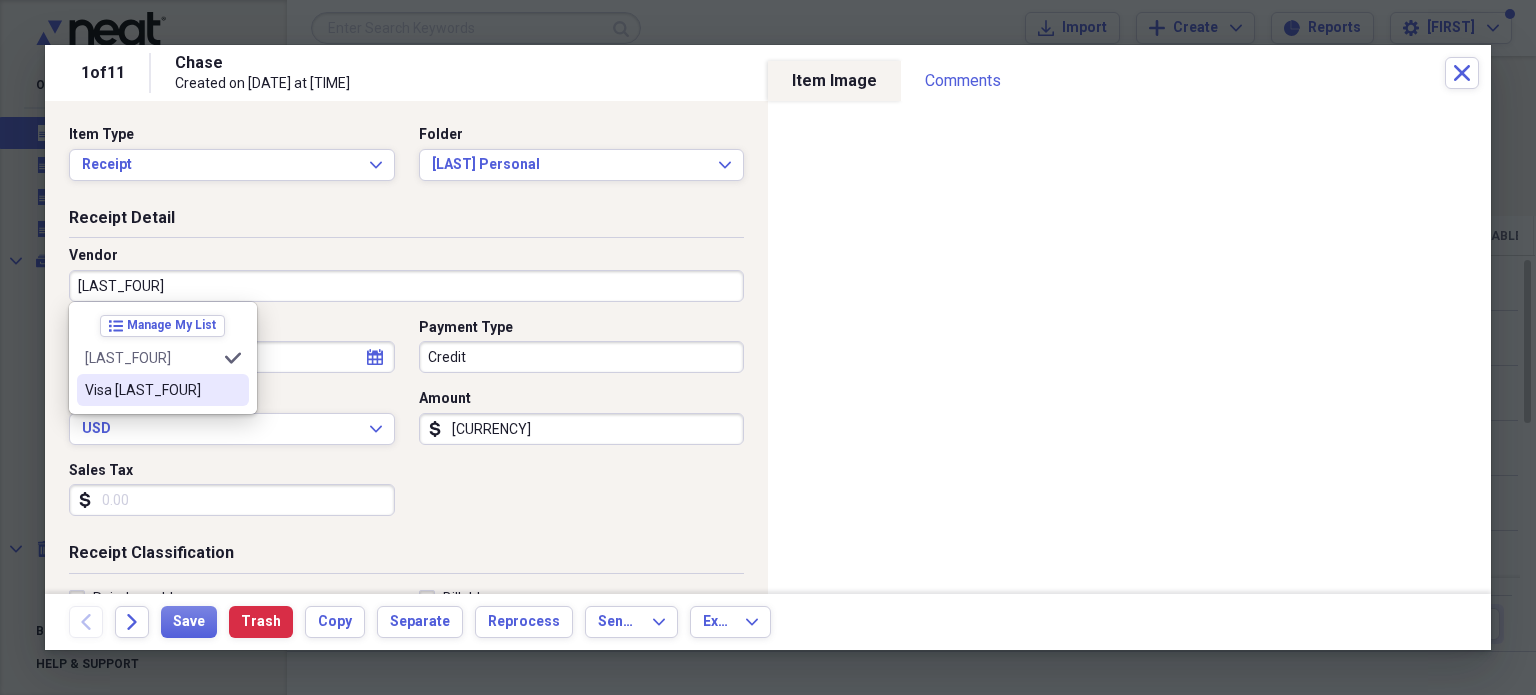 click on "Visa [LAST_FOUR]" at bounding box center (151, 390) 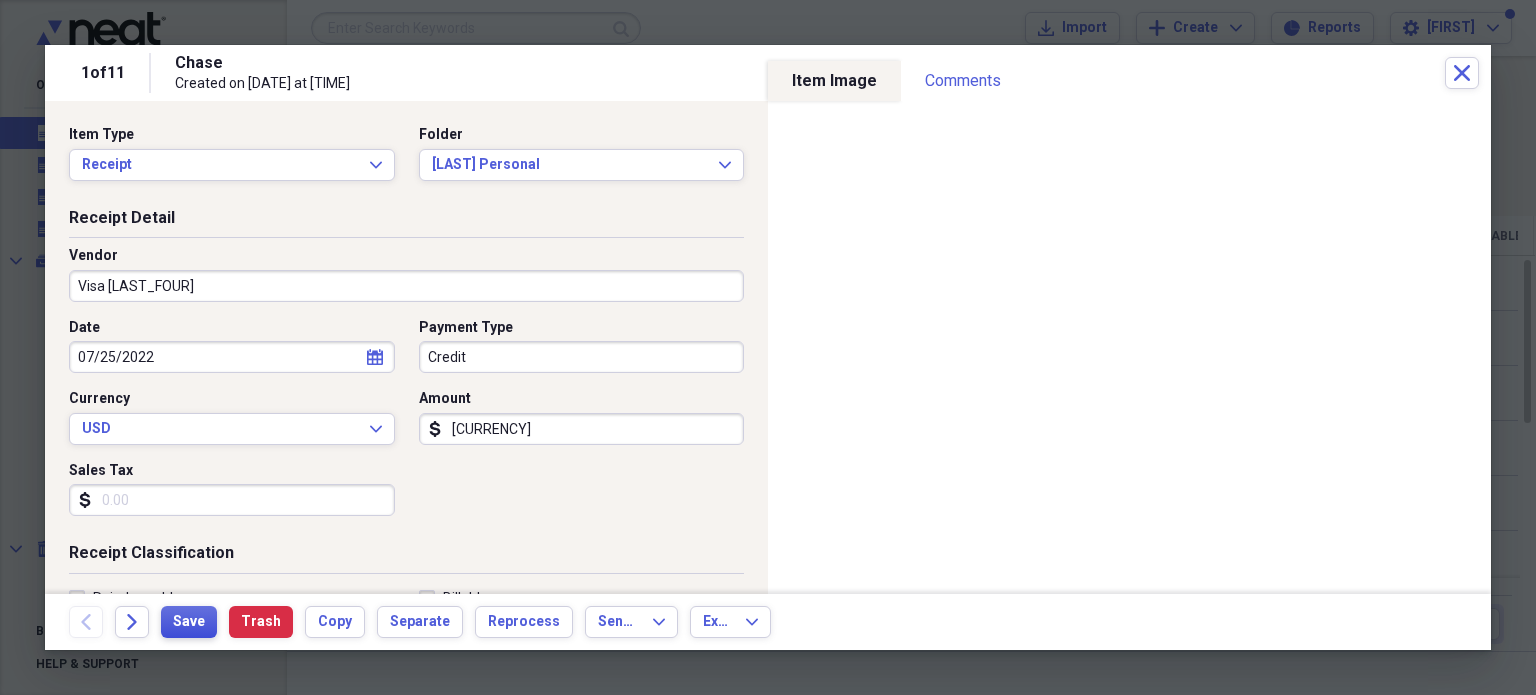 click on "Save" at bounding box center [189, 622] 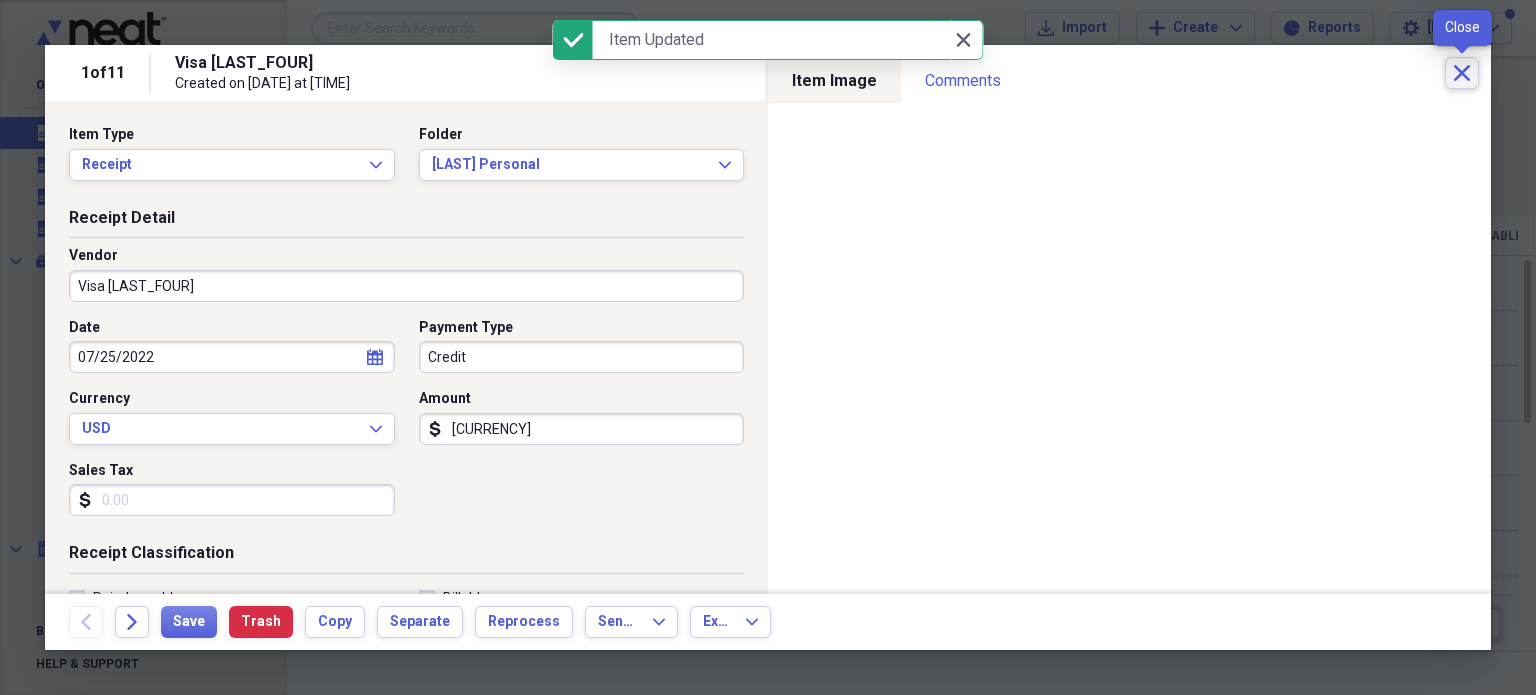 click 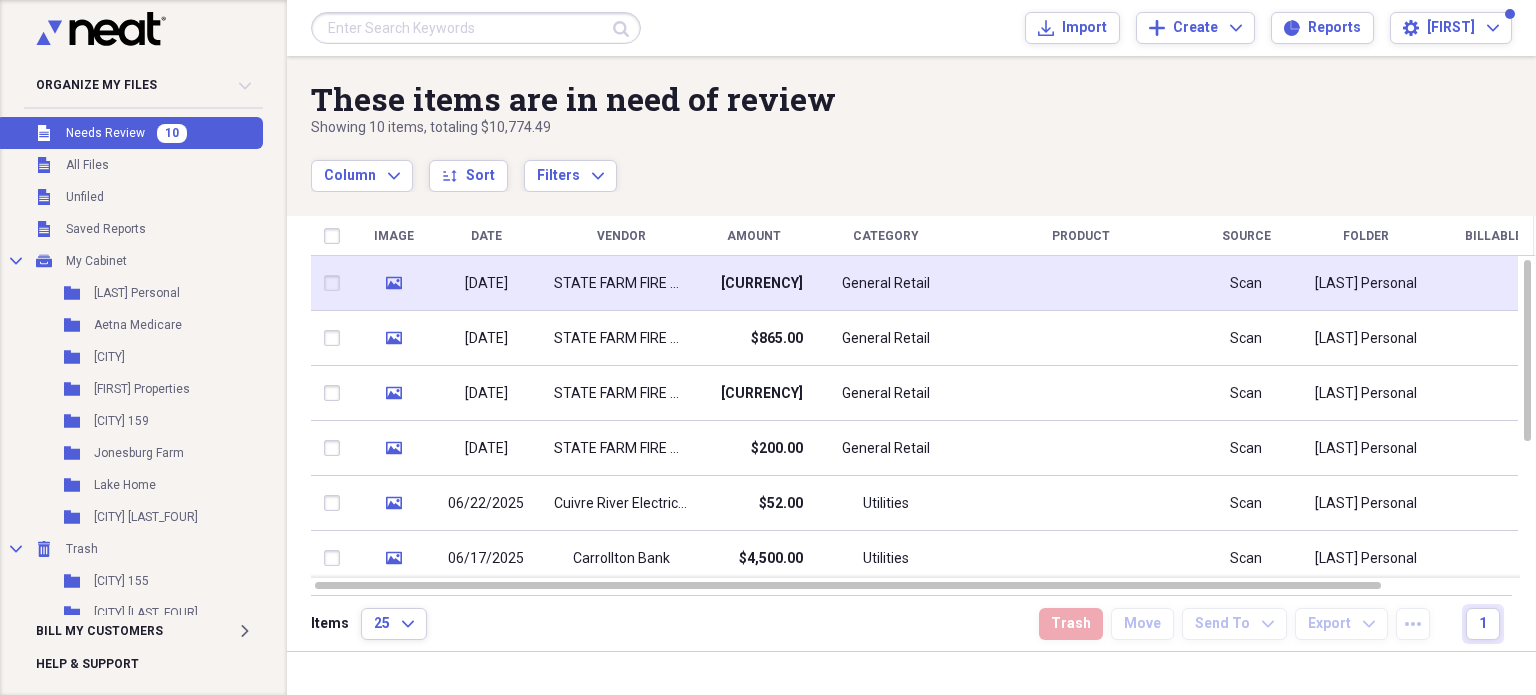 click on "STATE FARM FIRE AND CASUALTY COMPANY" at bounding box center (621, 284) 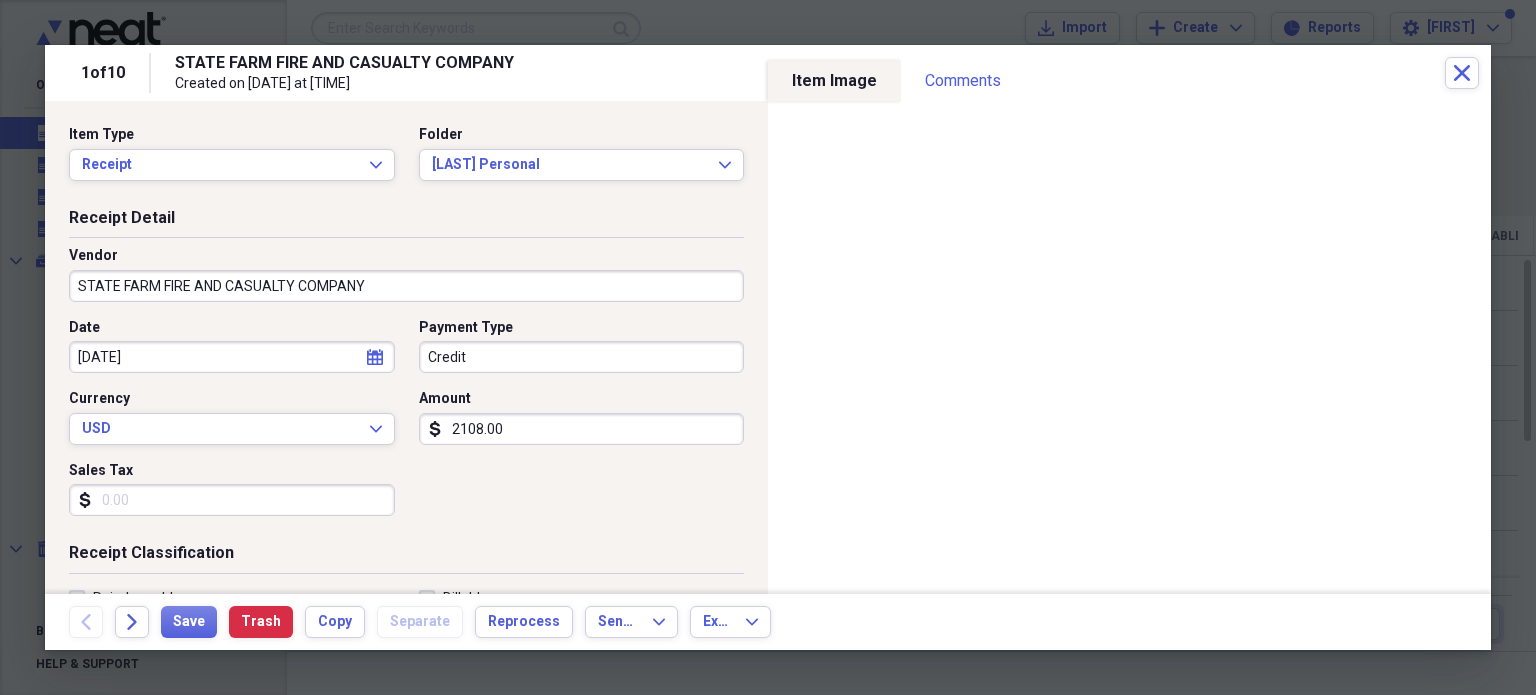 click on "STATE FARM FIRE AND CASUALTY COMPANY" at bounding box center (406, 286) 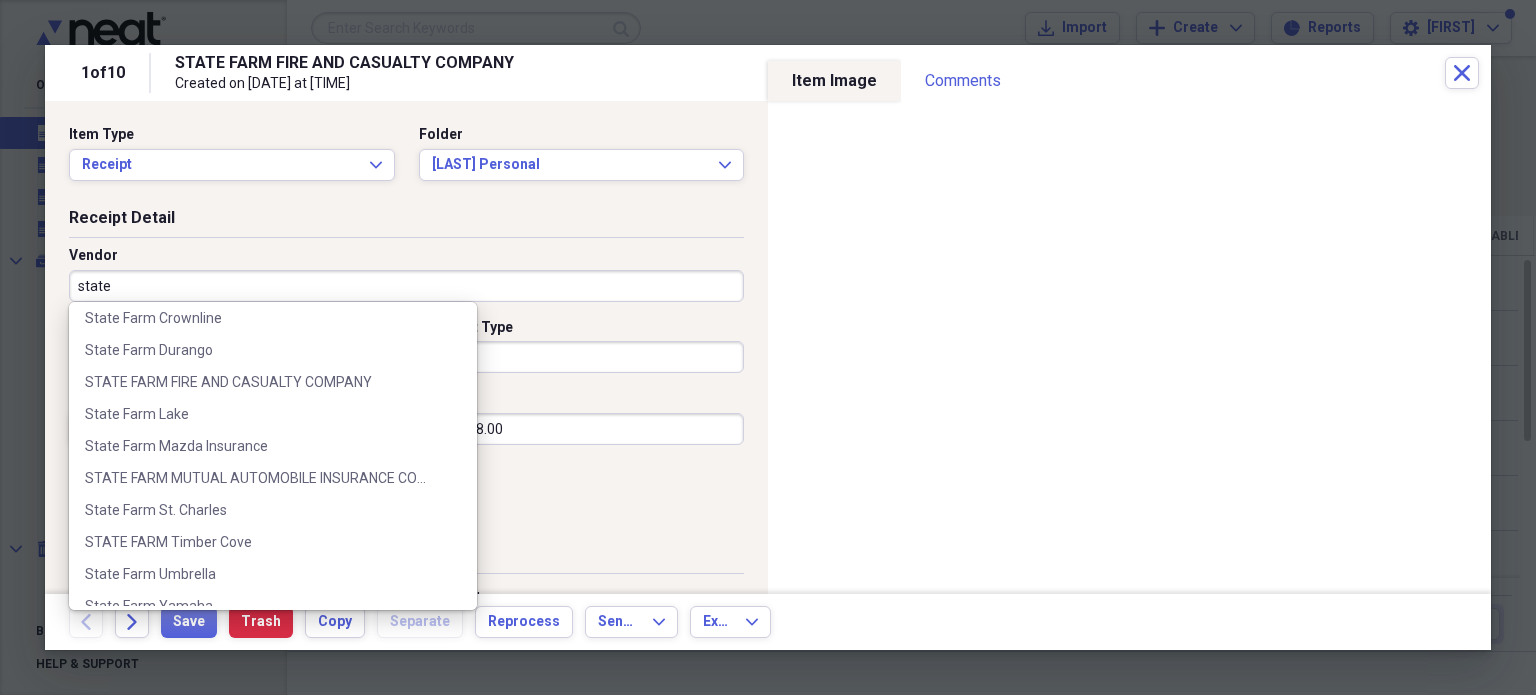 scroll, scrollTop: 620, scrollLeft: 0, axis: vertical 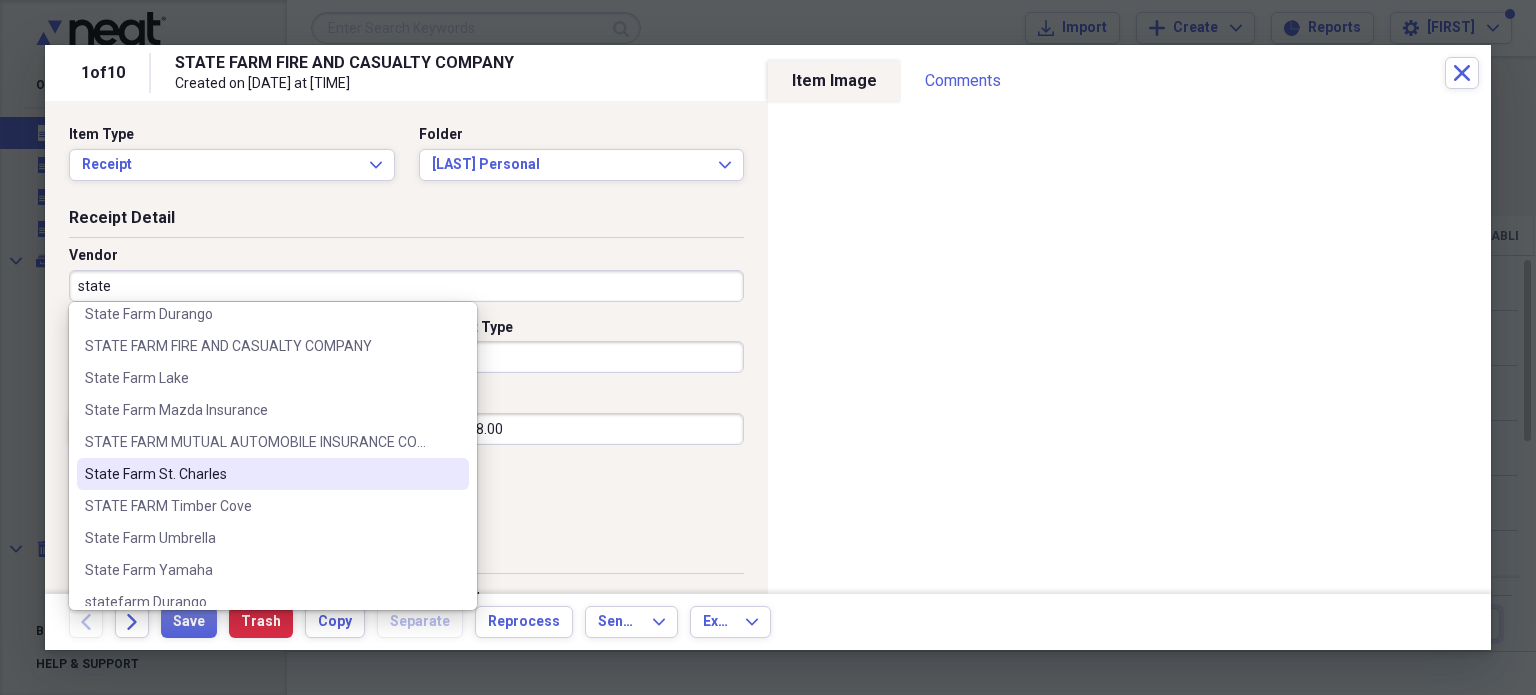 click on "State Farm St. Charles" at bounding box center (261, 474) 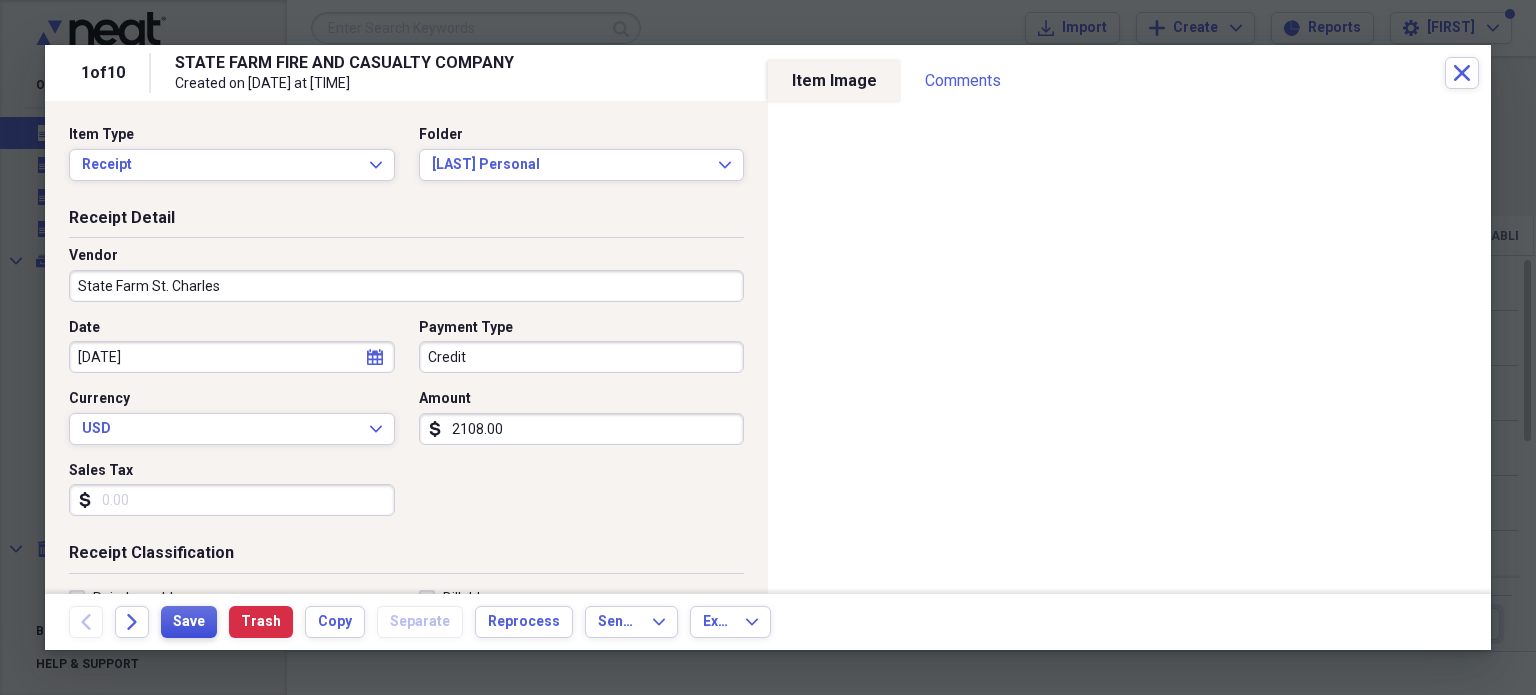 click on "Save" at bounding box center (189, 622) 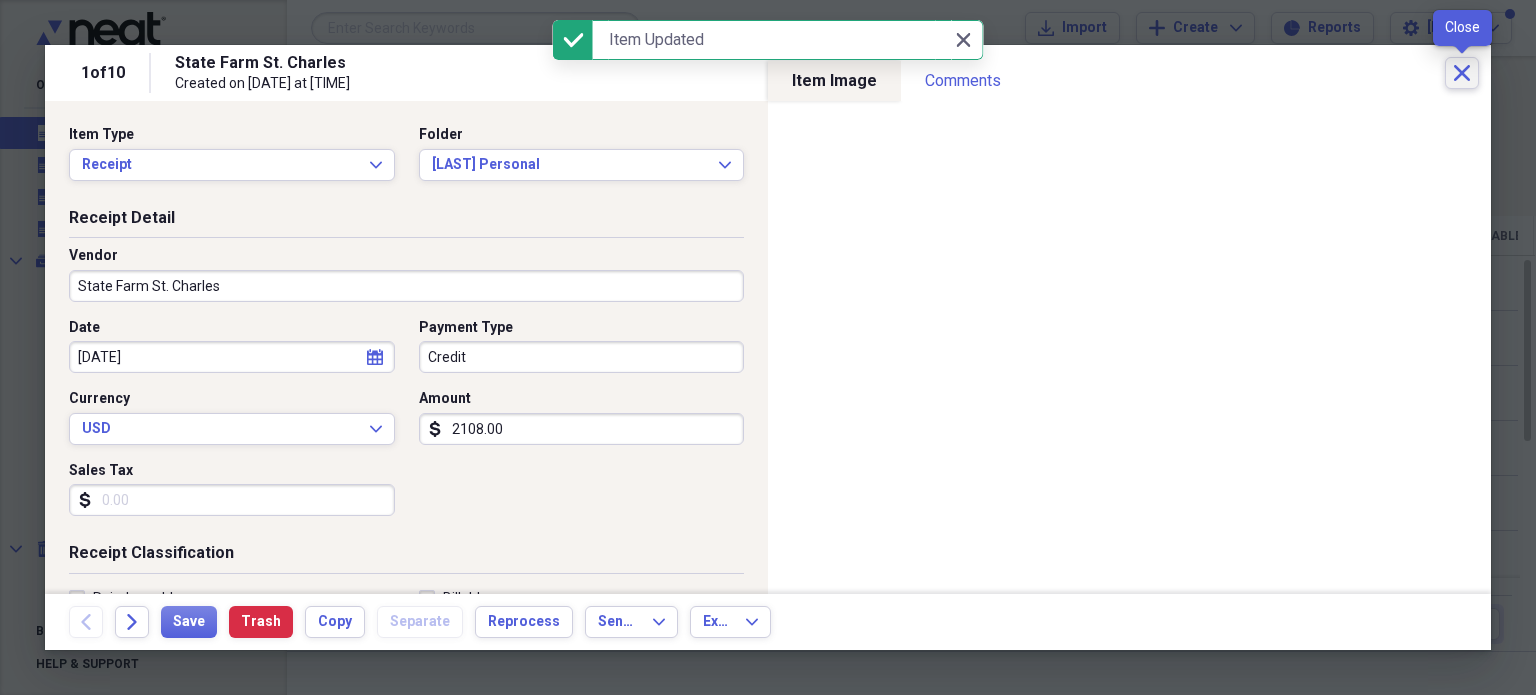 click 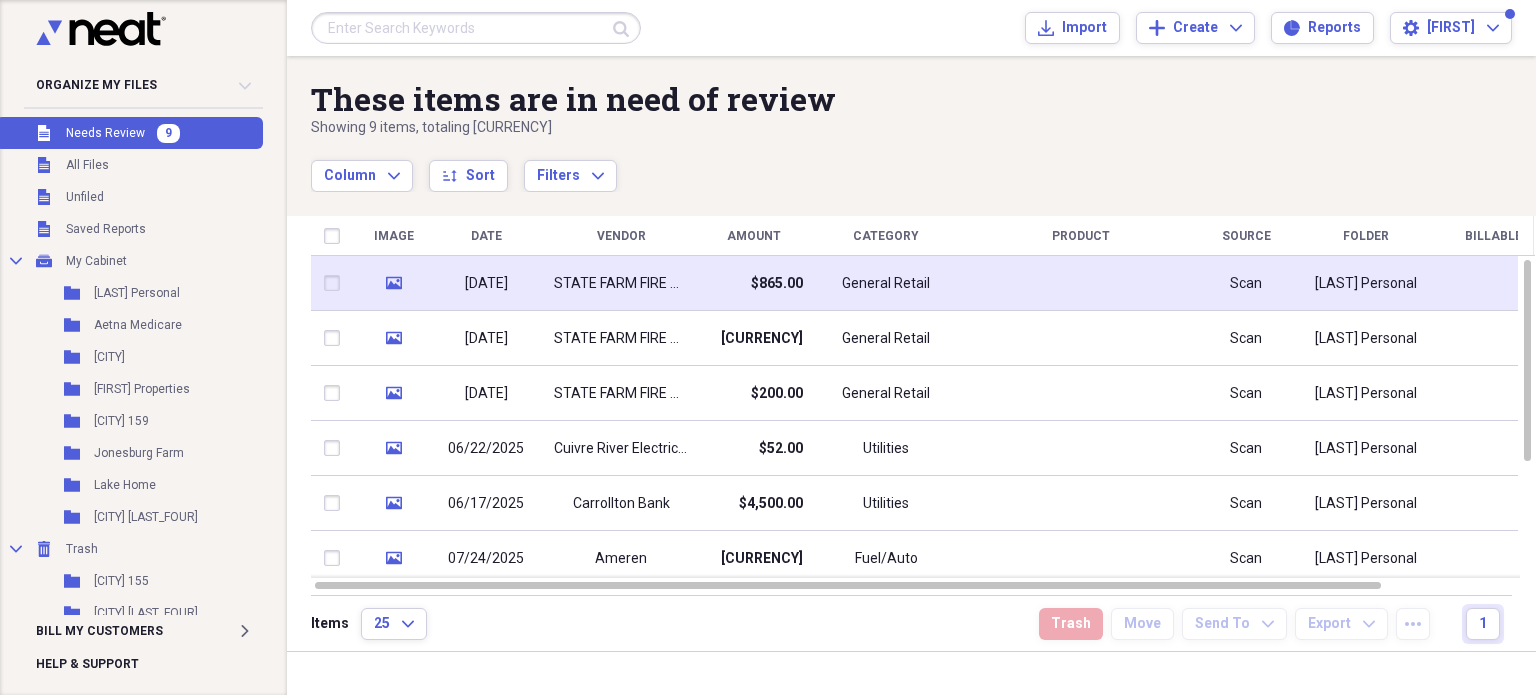 click on "STATE FARM FIRE AND CASUALTY COMPANY" at bounding box center (621, 284) 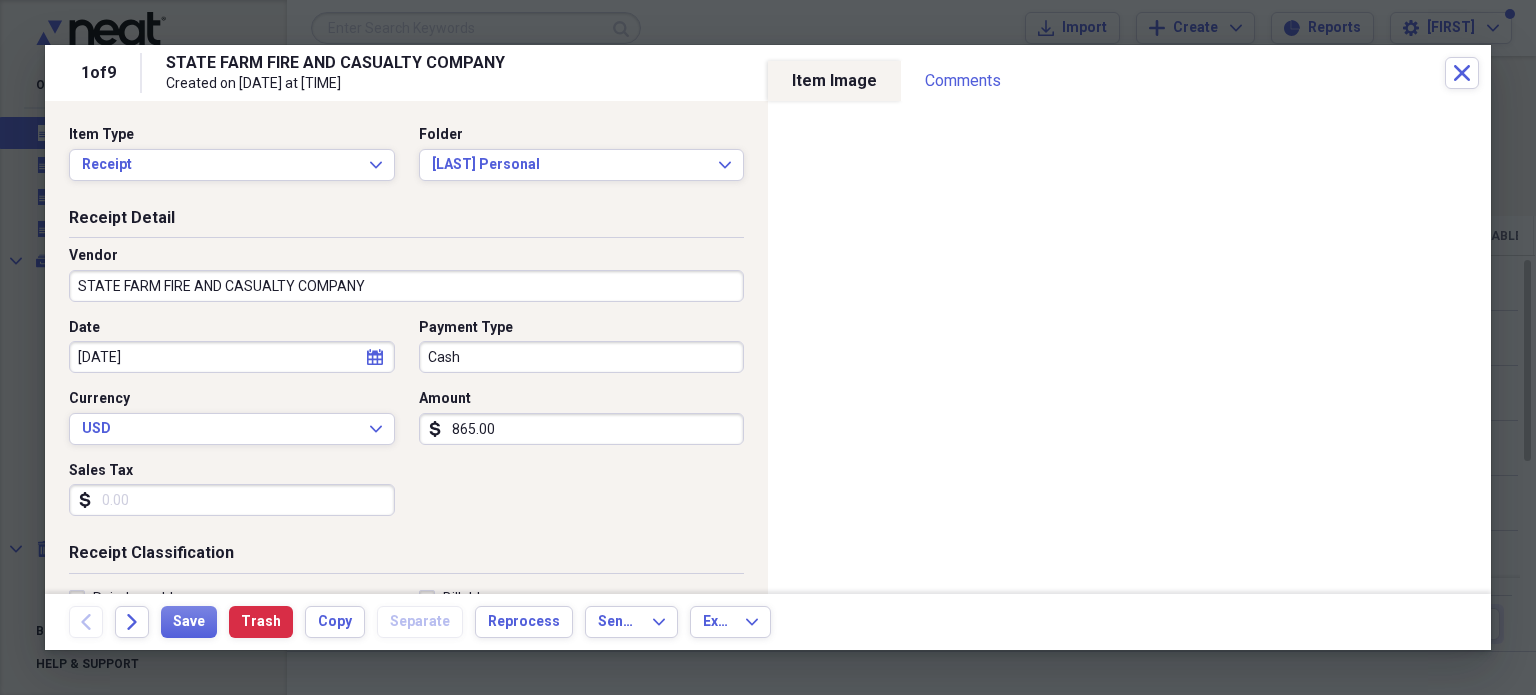 click on "STATE FARM FIRE AND CASUALTY COMPANY" at bounding box center (406, 286) 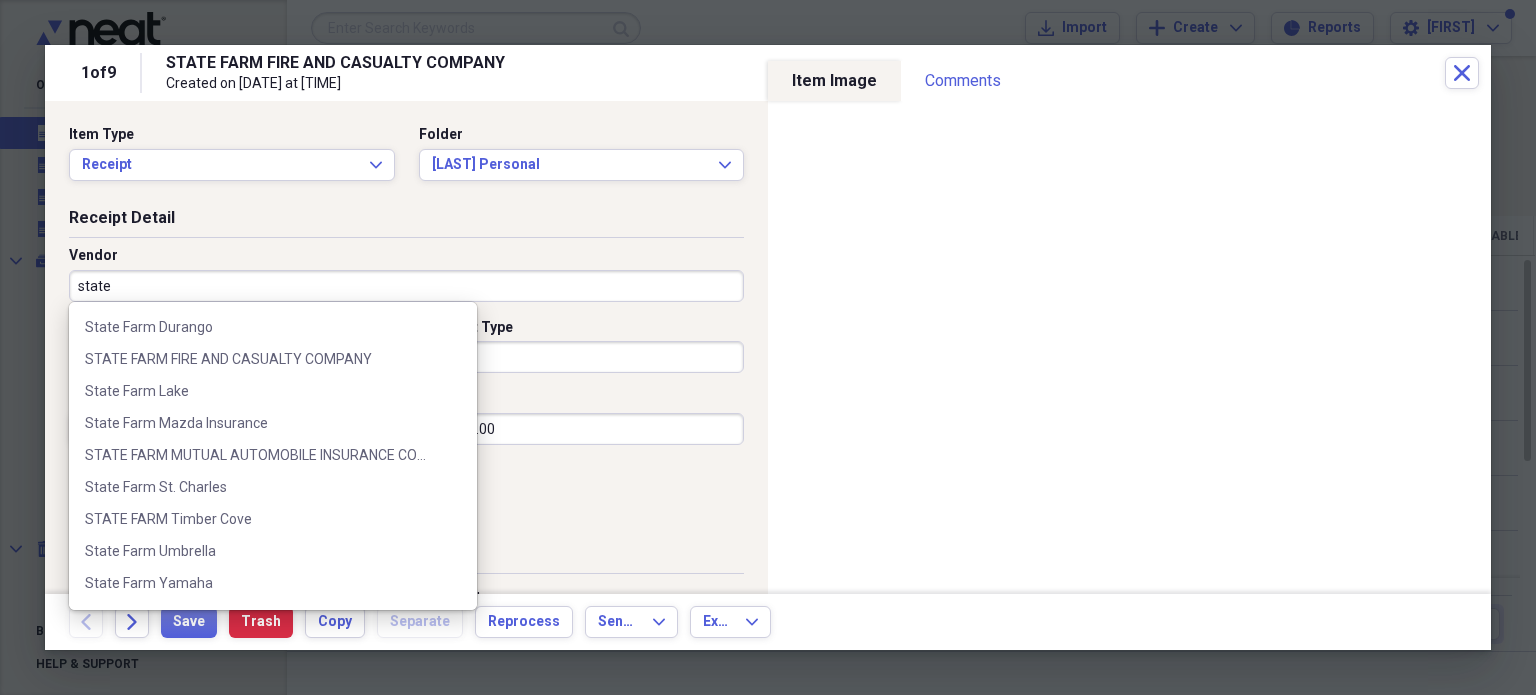 scroll, scrollTop: 616, scrollLeft: 0, axis: vertical 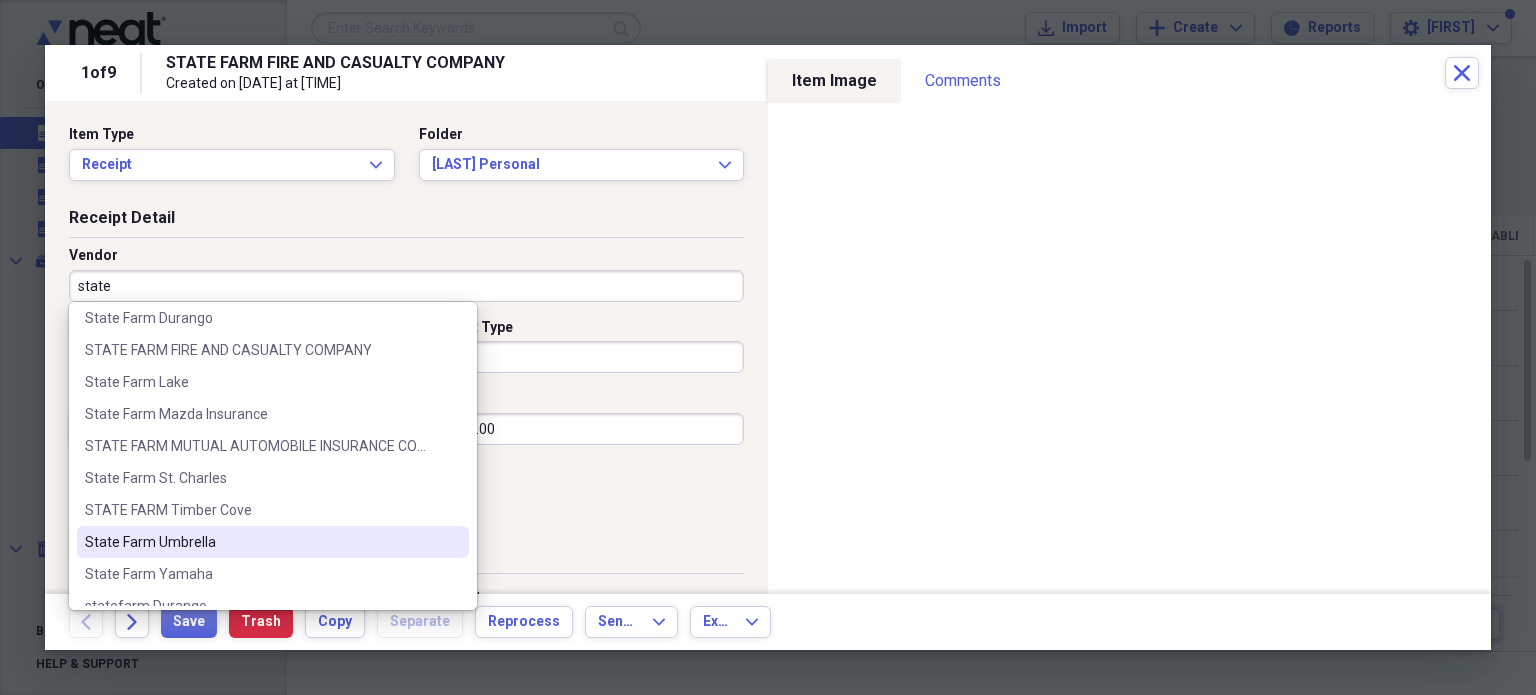click on "State Farm Umbrella" at bounding box center (261, 542) 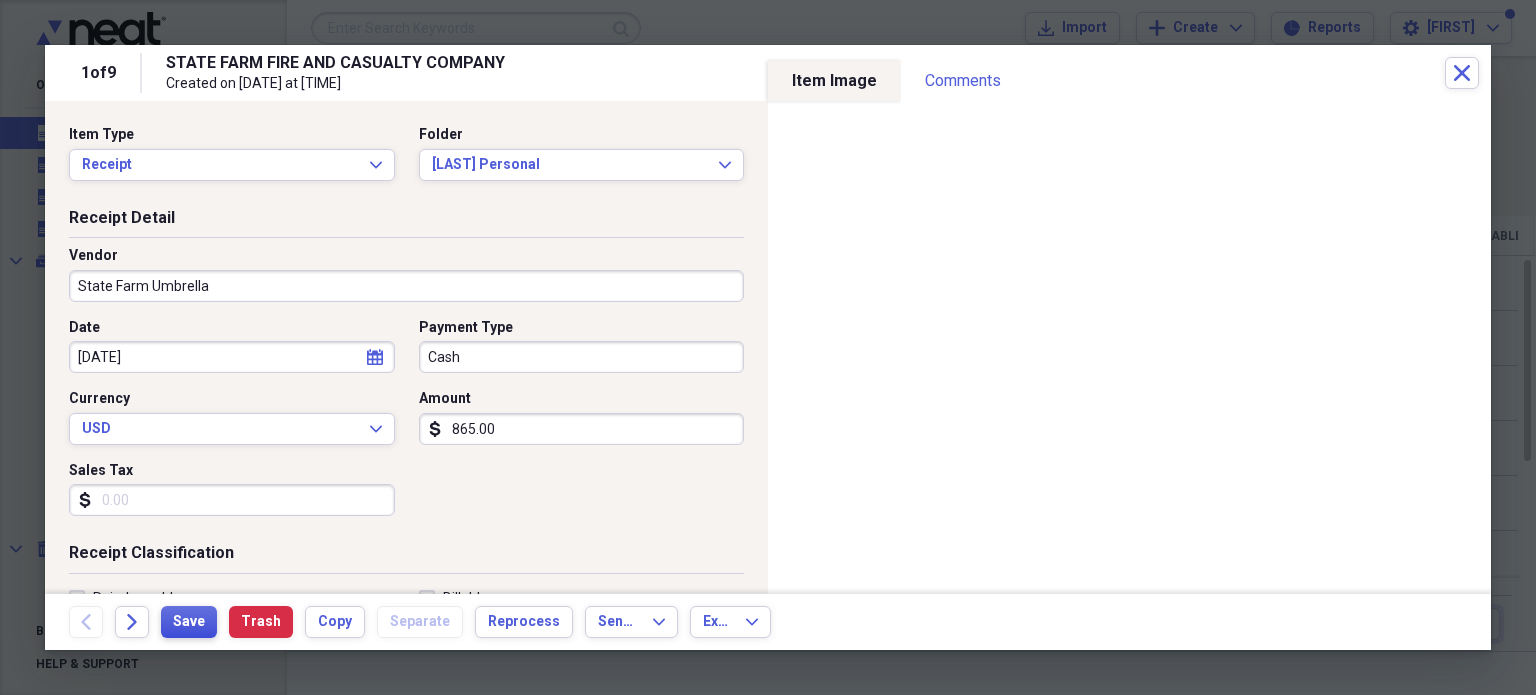 click on "Save" at bounding box center (189, 622) 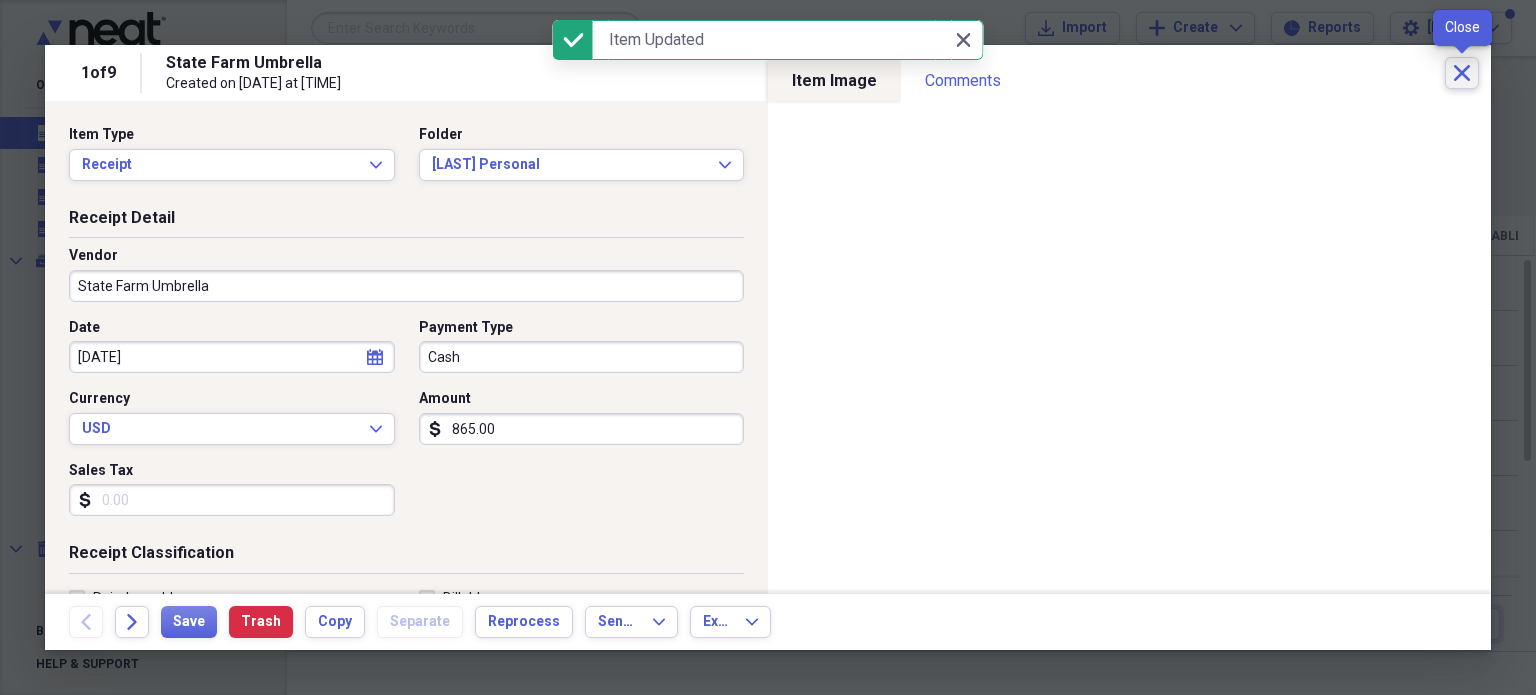 click 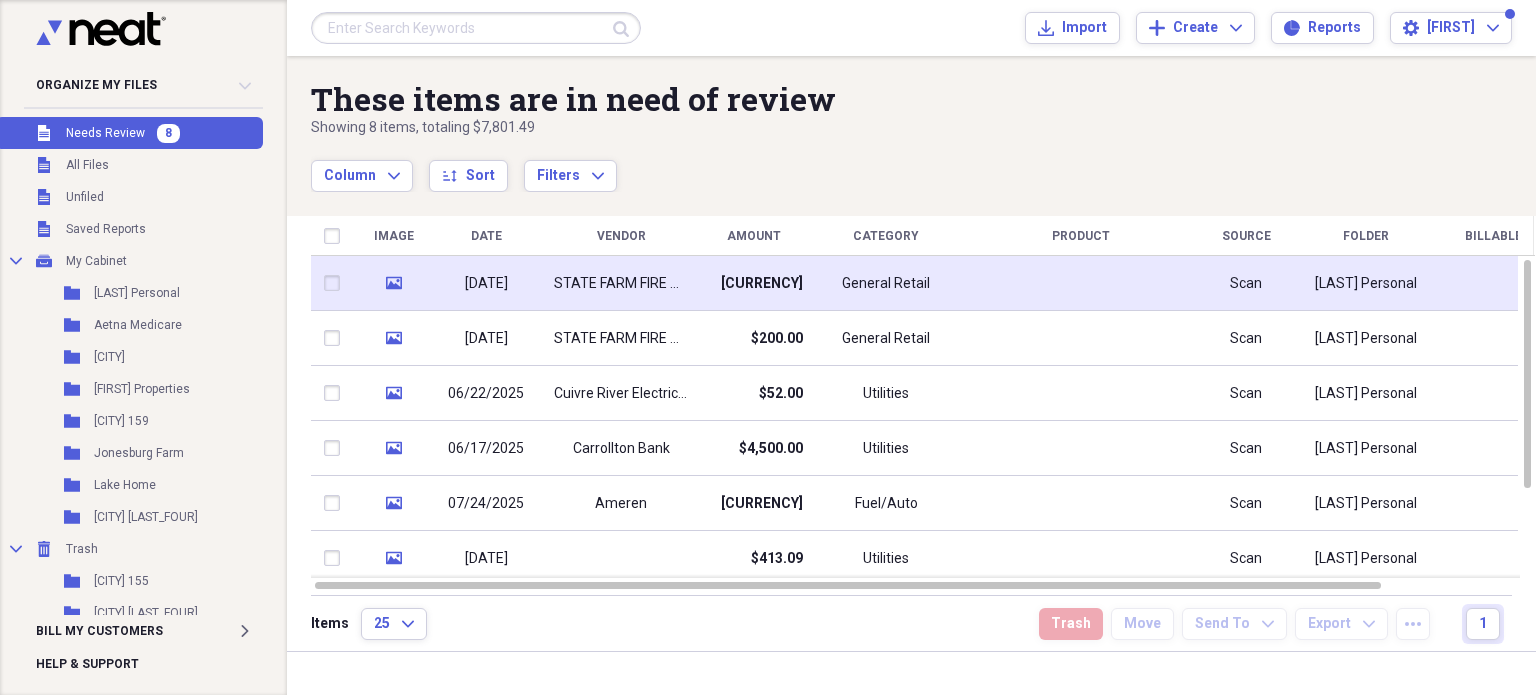 click on "STATE FARM FIRE AND CASUALTY COMPANY" at bounding box center [621, 284] 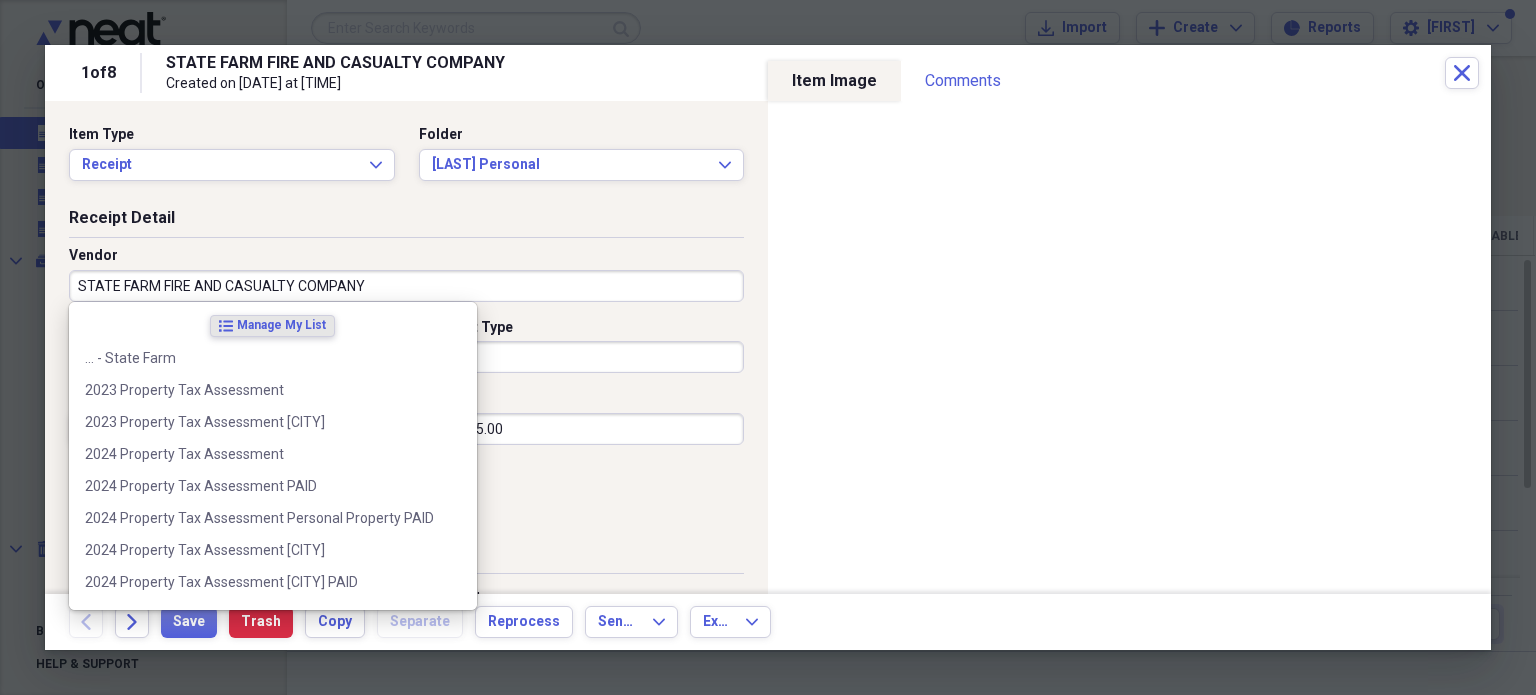 click on "STATE FARM FIRE AND CASUALTY COMPANY" at bounding box center (406, 286) 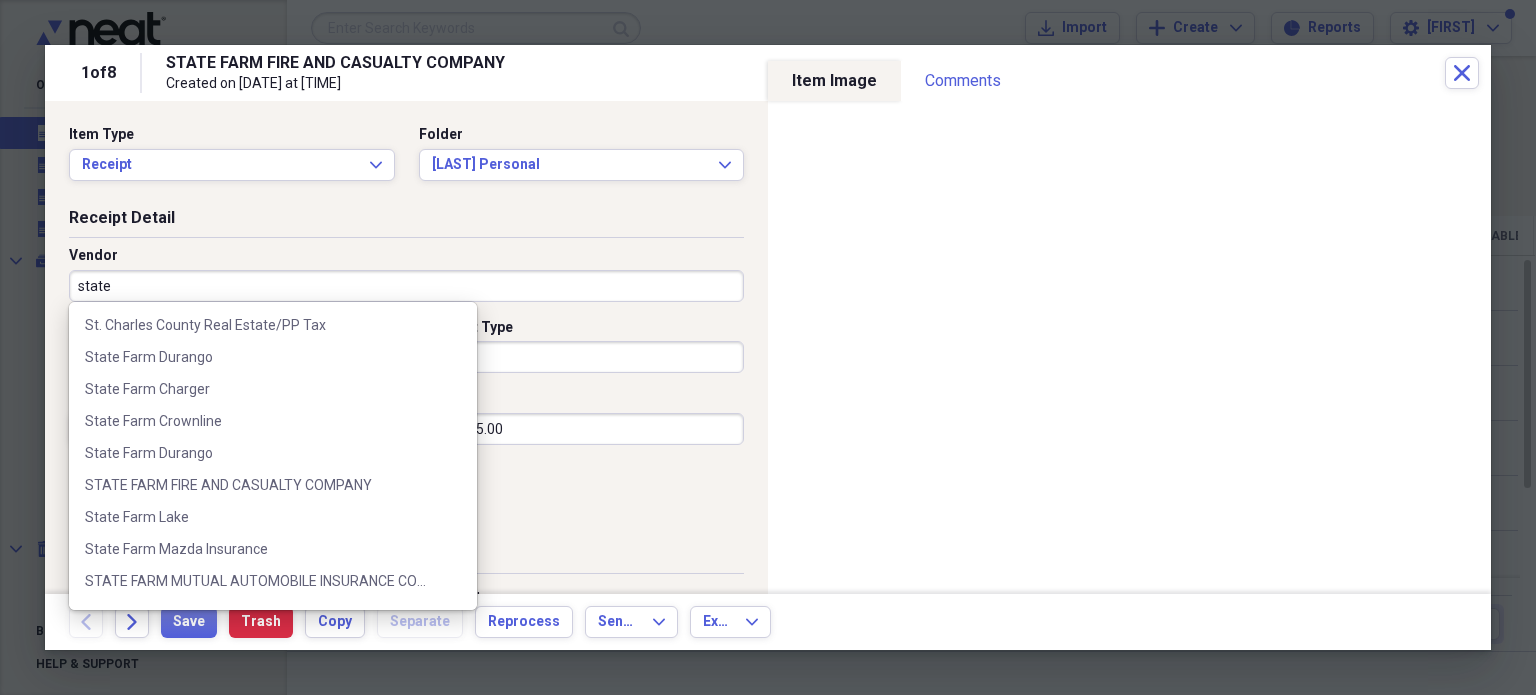 scroll, scrollTop: 484, scrollLeft: 0, axis: vertical 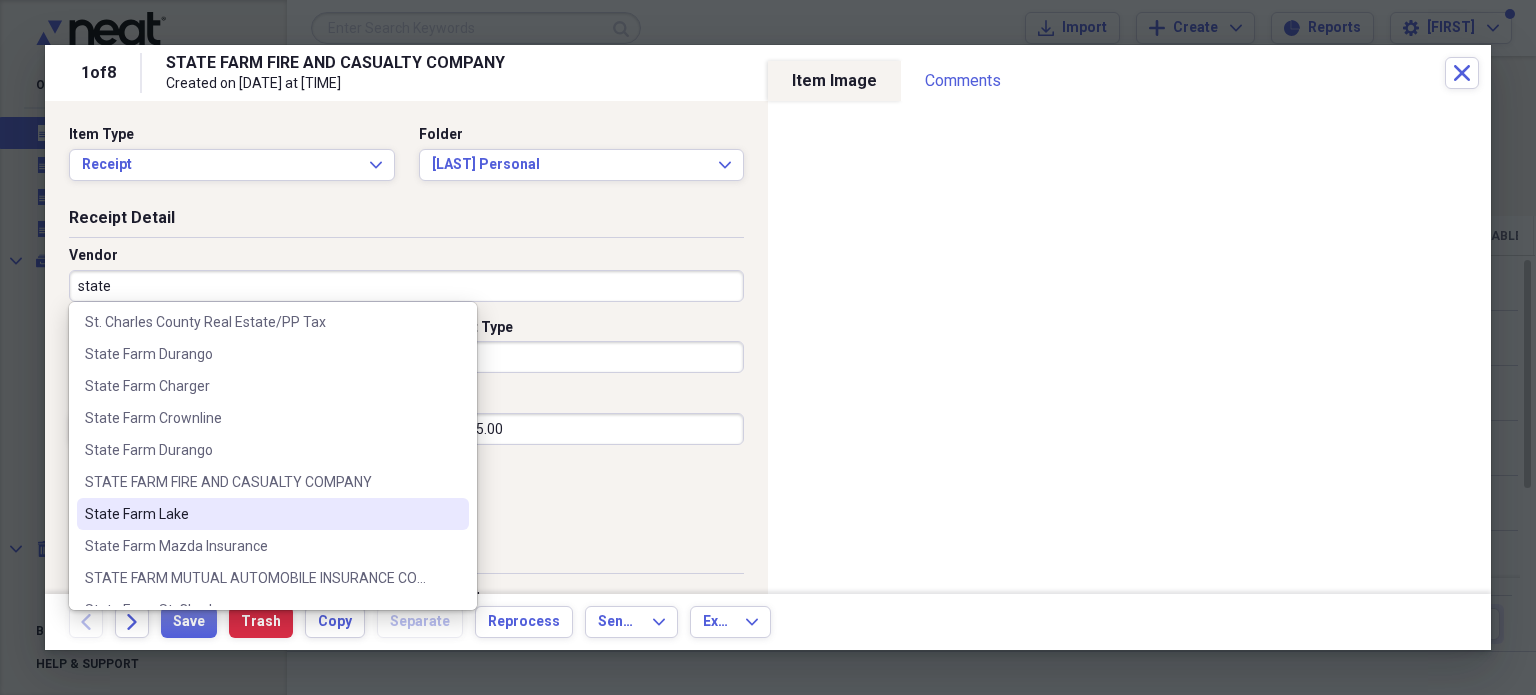 click on "State Farm Lake" at bounding box center (261, 514) 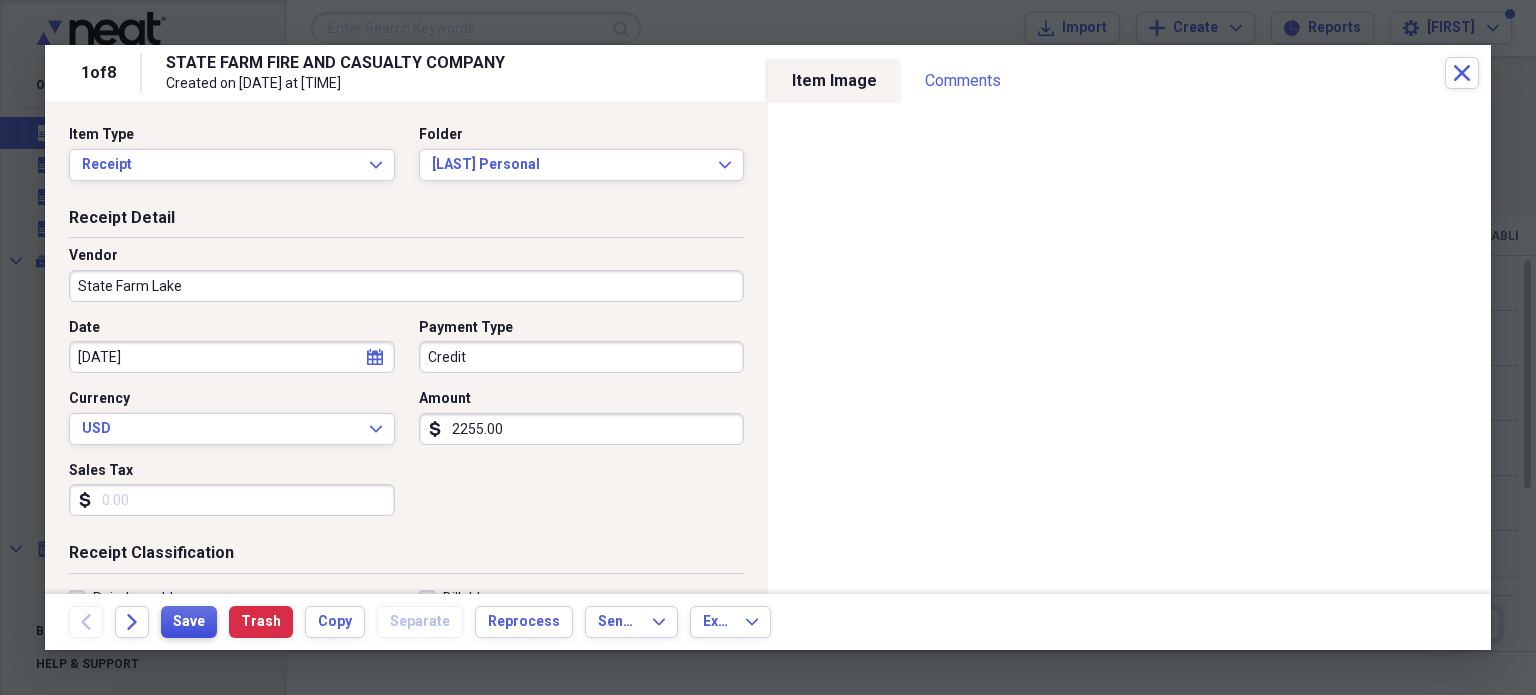 click on "Save" at bounding box center [189, 622] 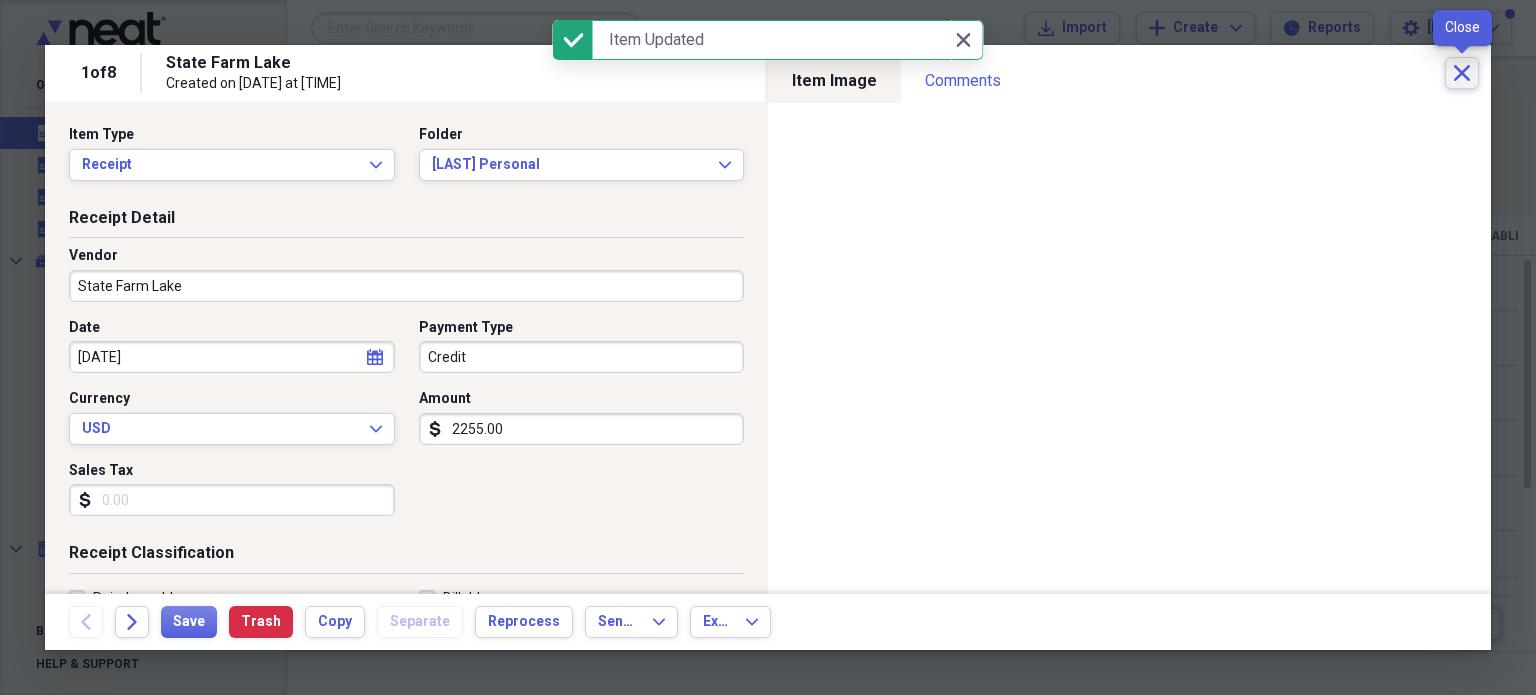 click 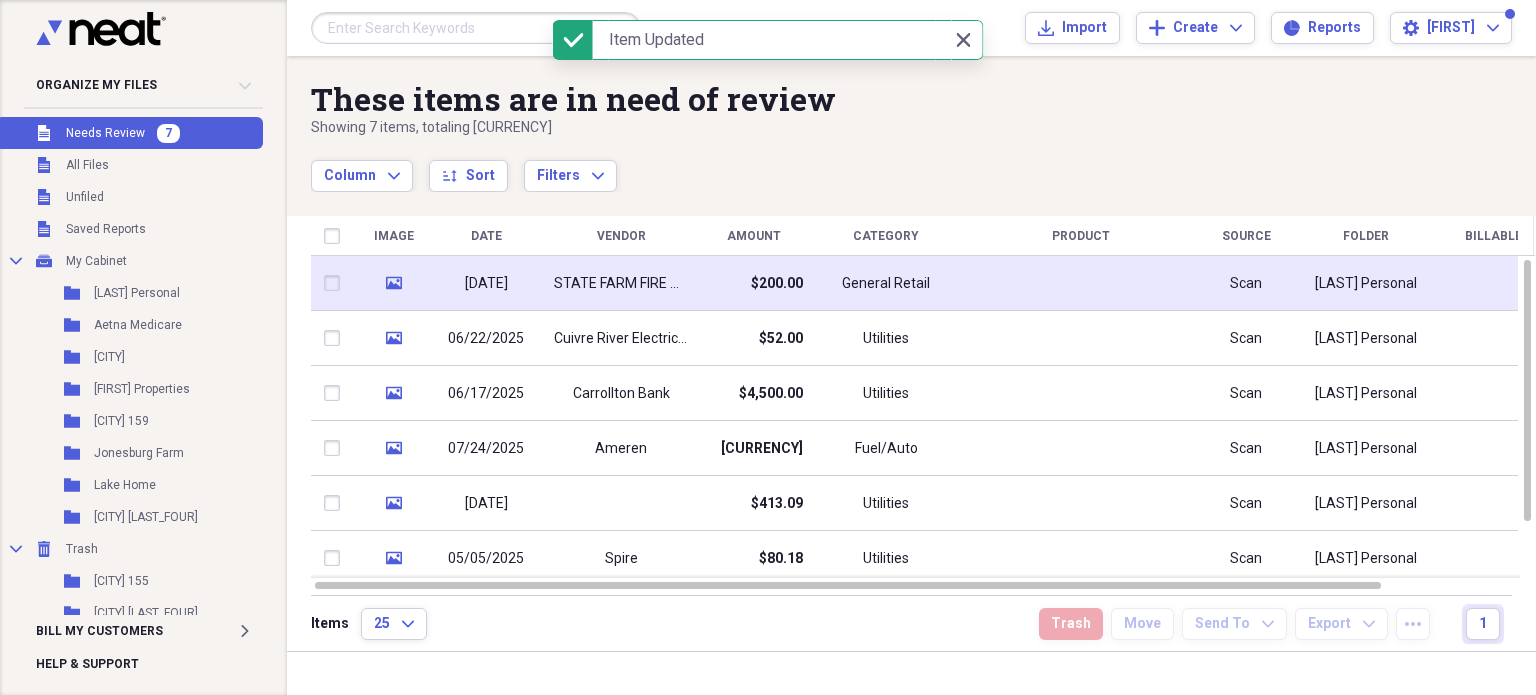 click on "STATE FARM FIRE AND CASUALTY COMPANY" at bounding box center [621, 284] 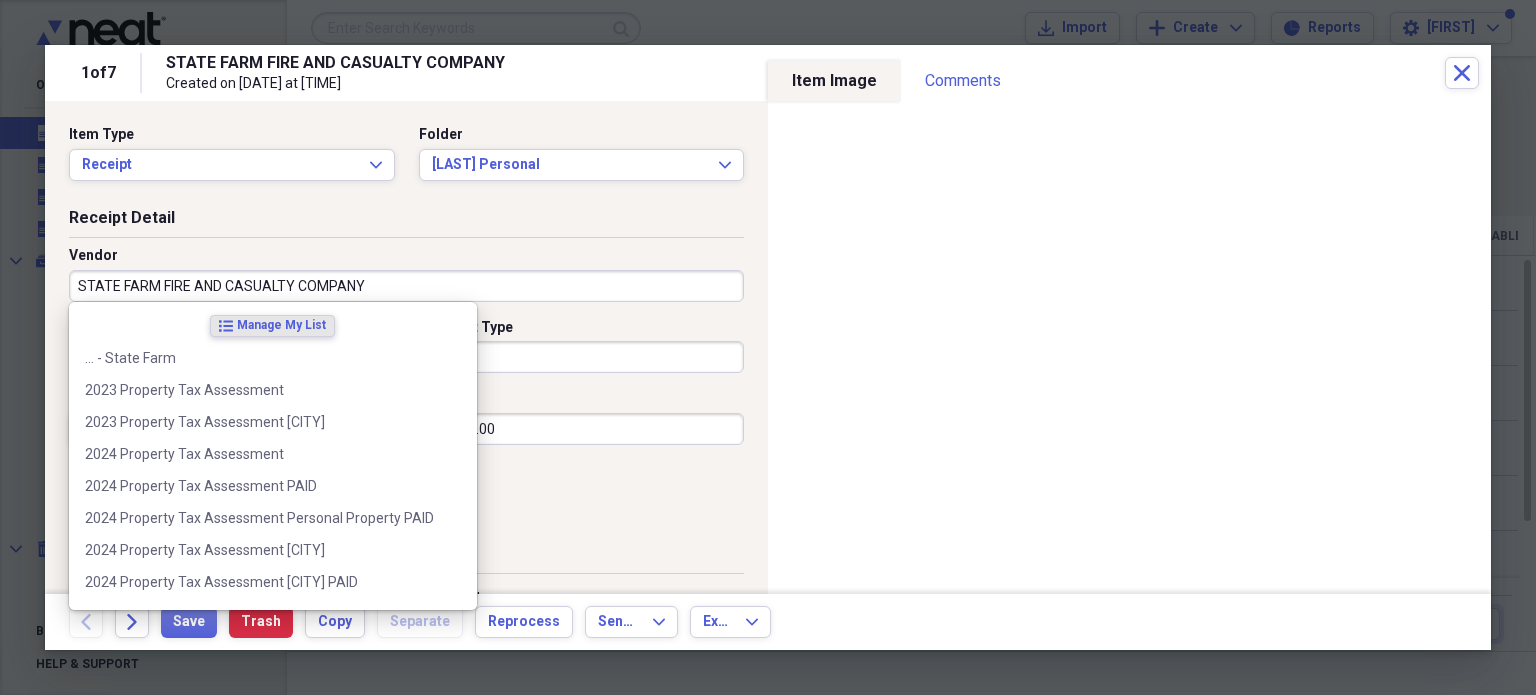 click on "STATE FARM FIRE AND CASUALTY COMPANY" at bounding box center [406, 286] 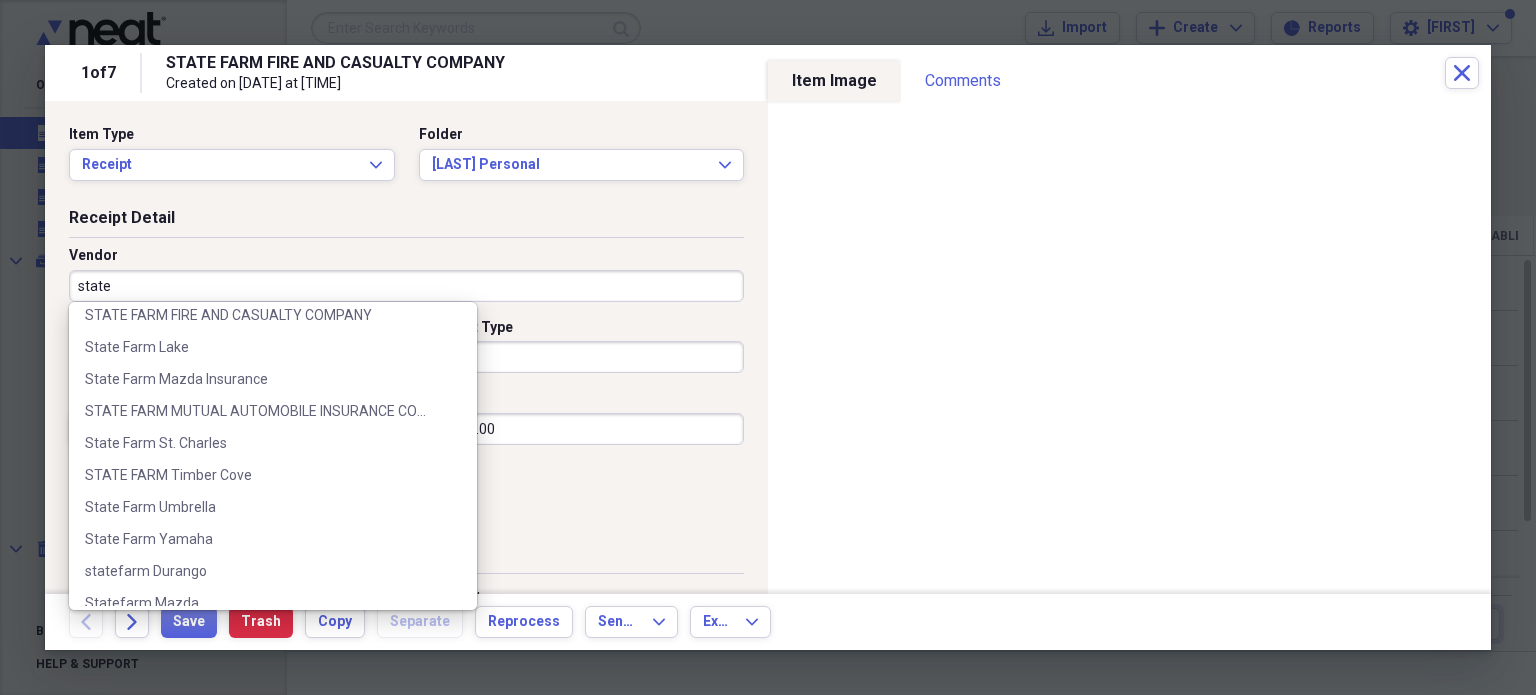 scroll, scrollTop: 667, scrollLeft: 0, axis: vertical 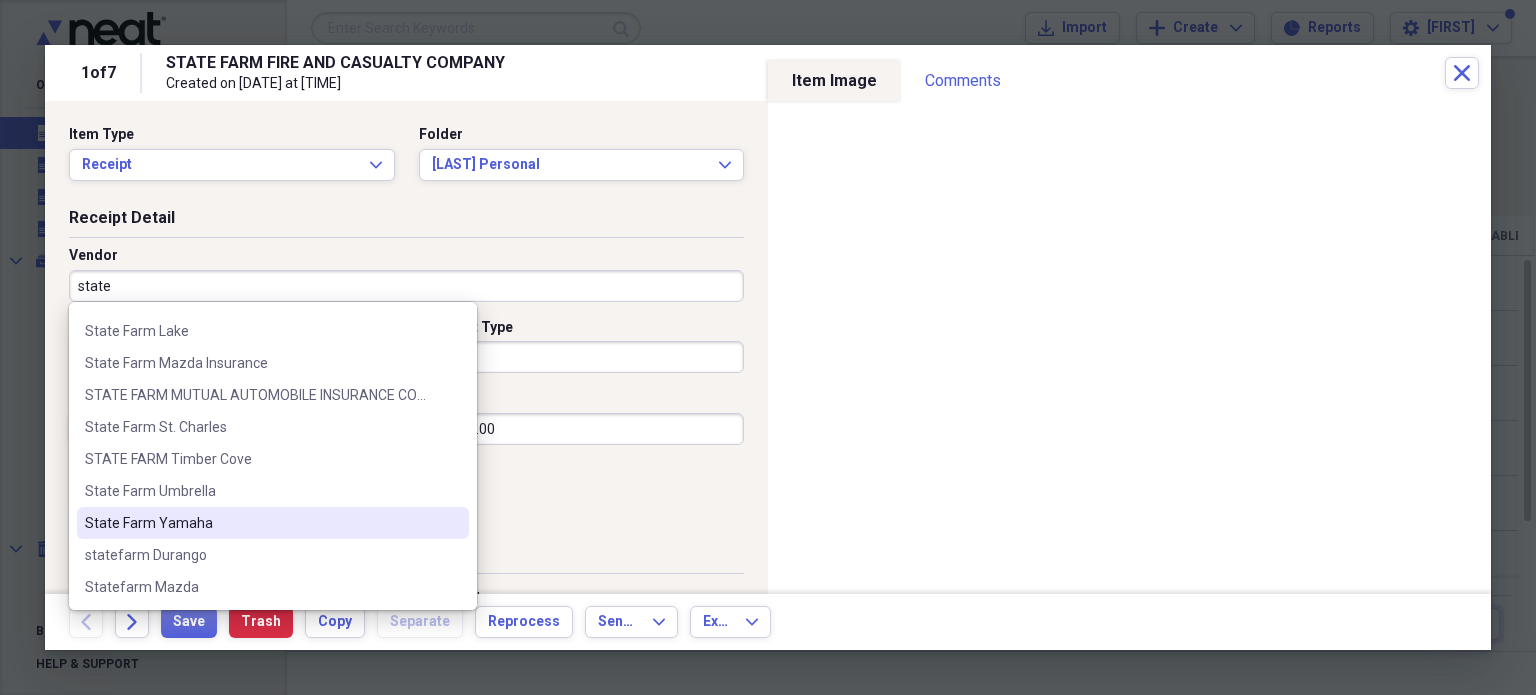click on "State Farm Yamaha" at bounding box center [261, 523] 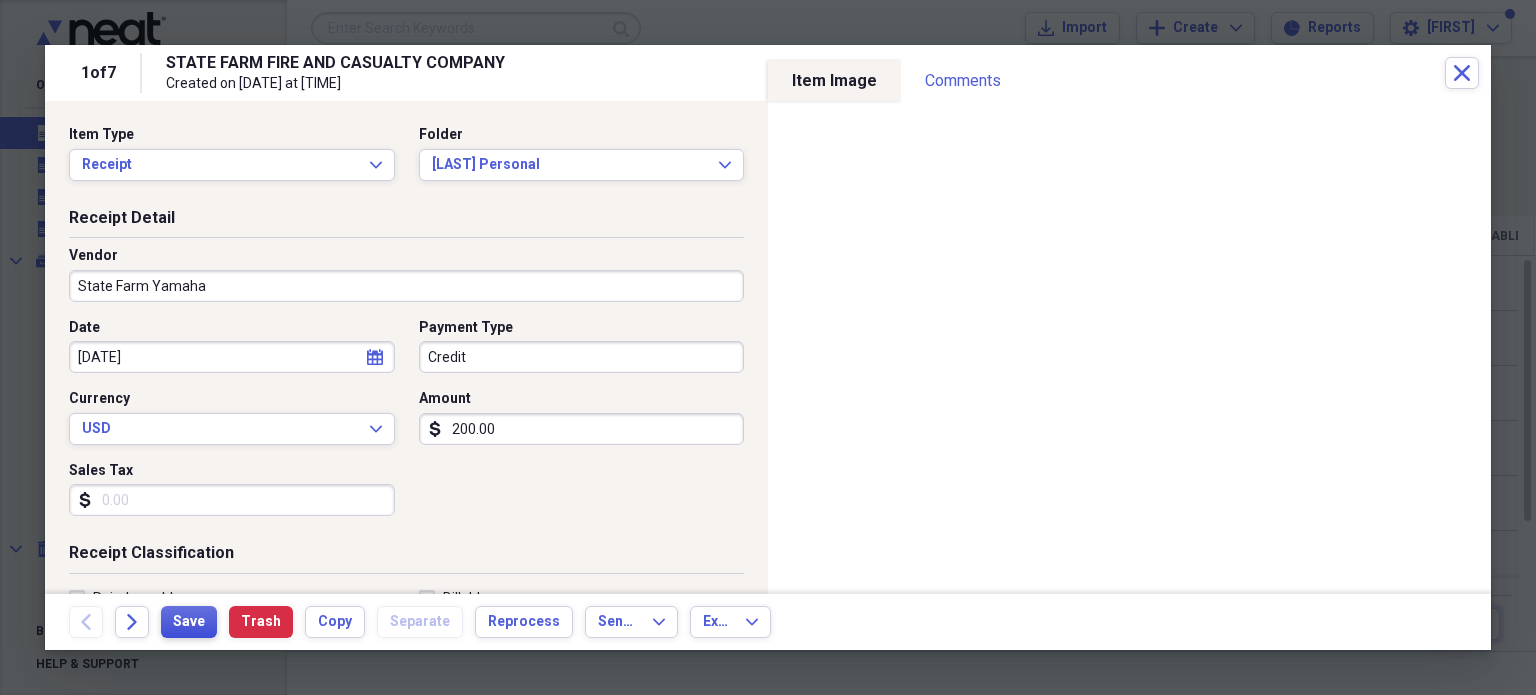 click on "Save" at bounding box center [189, 622] 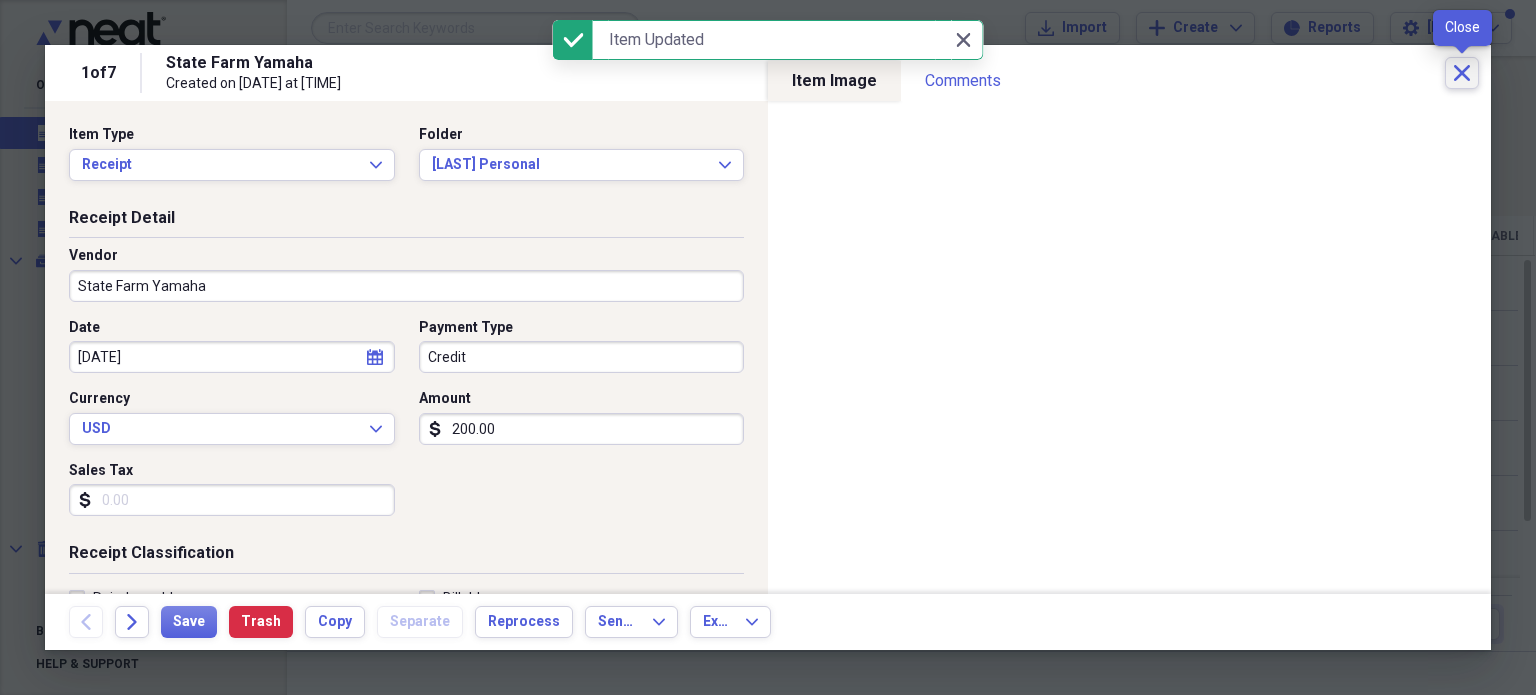 click 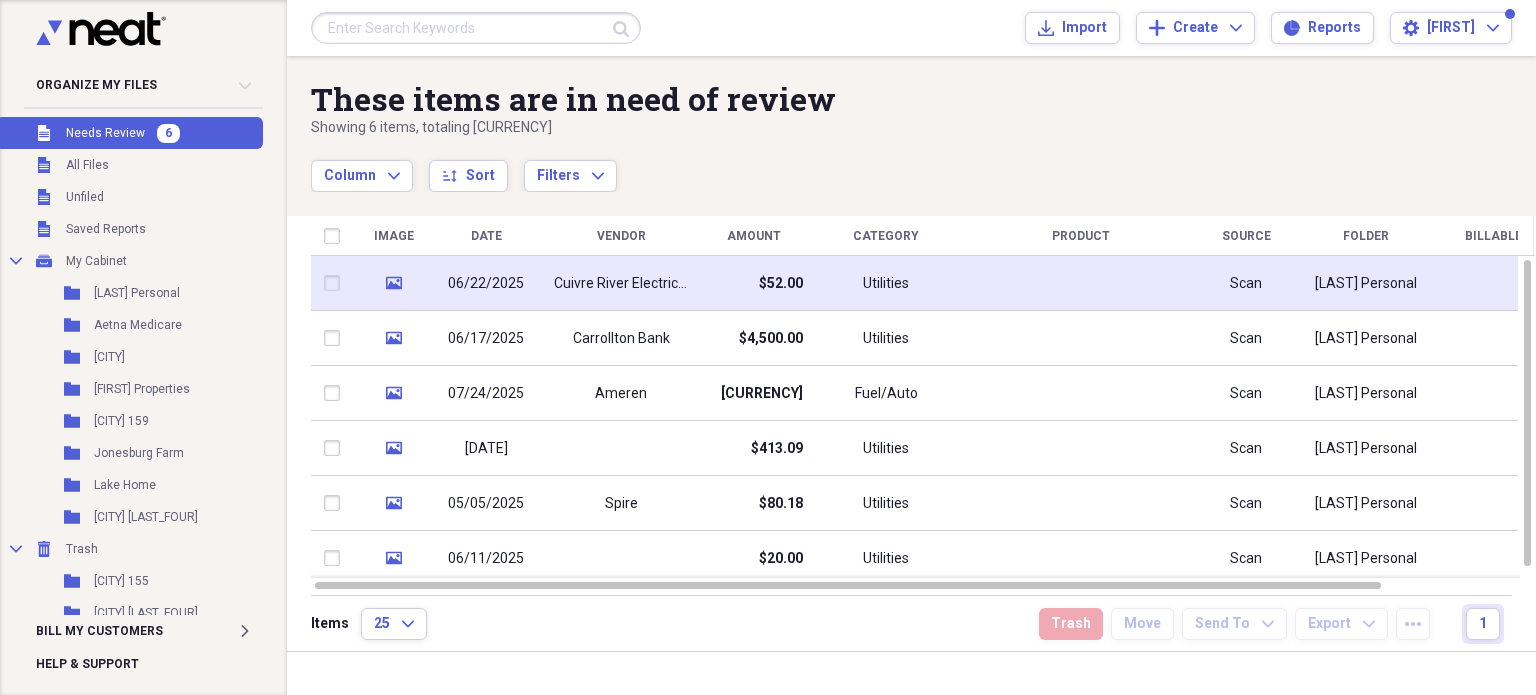 click on "$52.00" at bounding box center (753, 283) 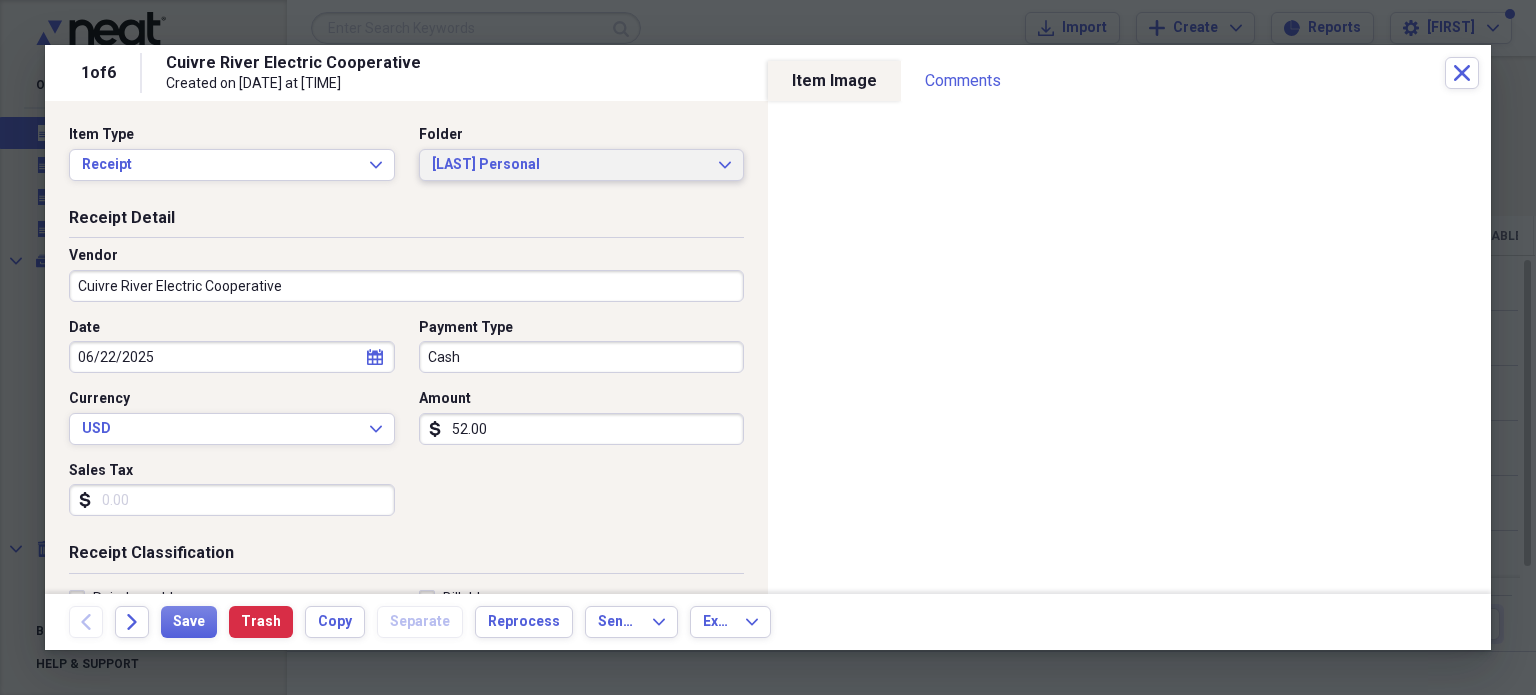 click 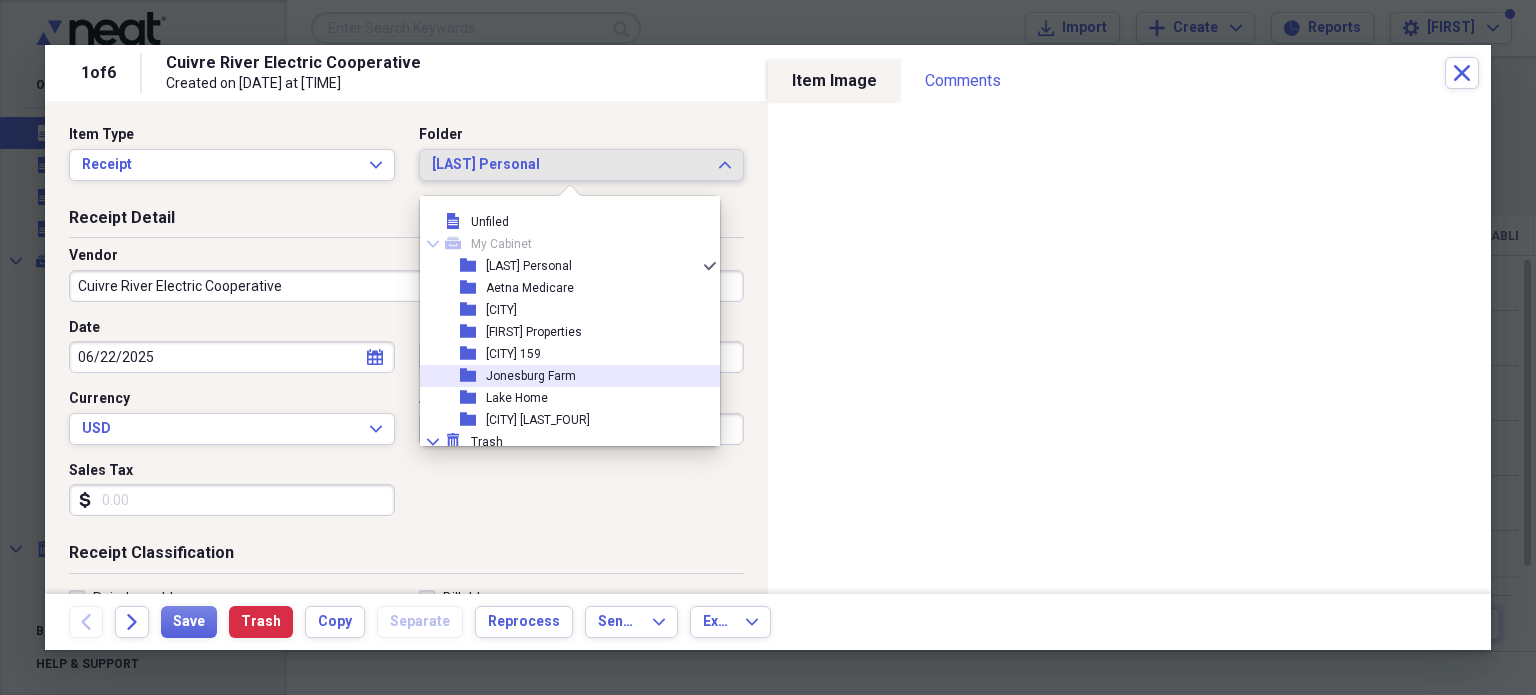 click on "Jonesburg Farm" at bounding box center [531, 376] 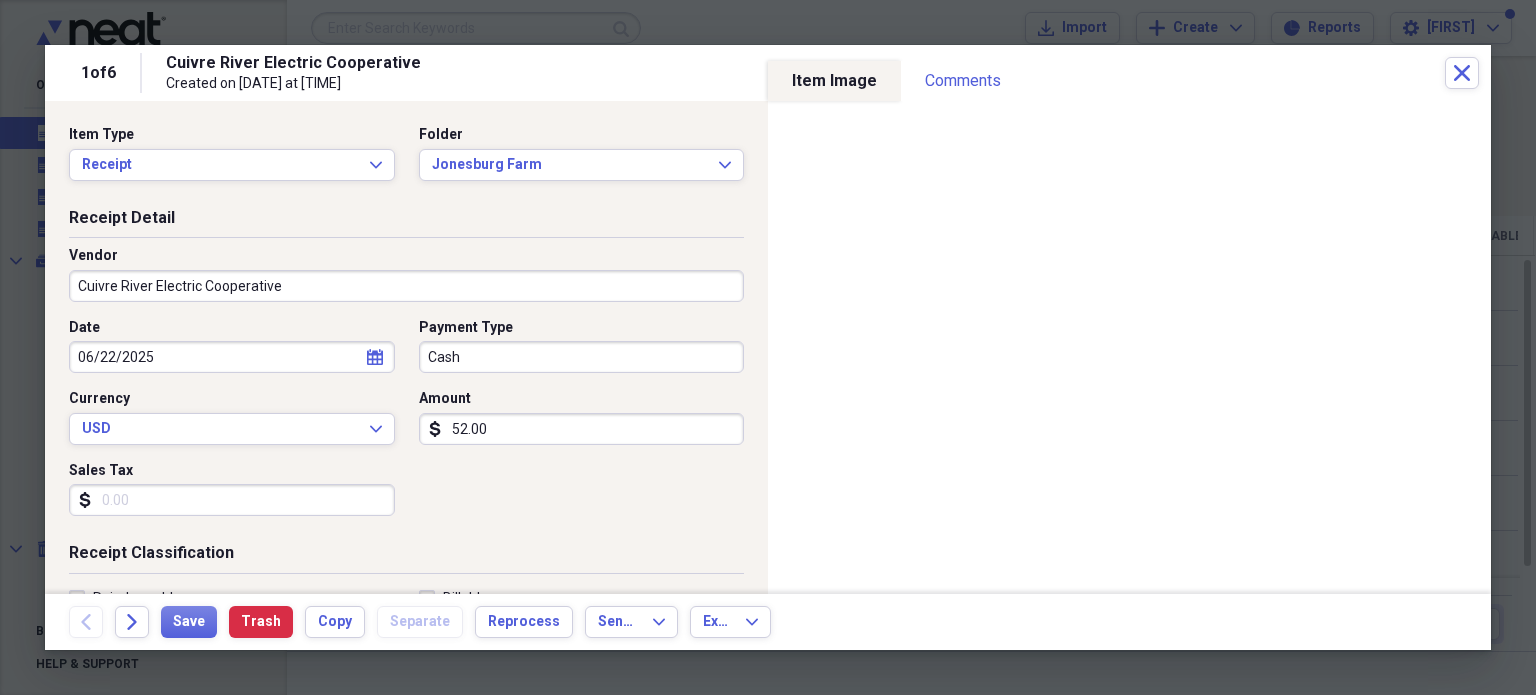 click on "Back Forward Save Trash Copy Separate Reprocess Send To Expand Export Expand" at bounding box center [768, 622] 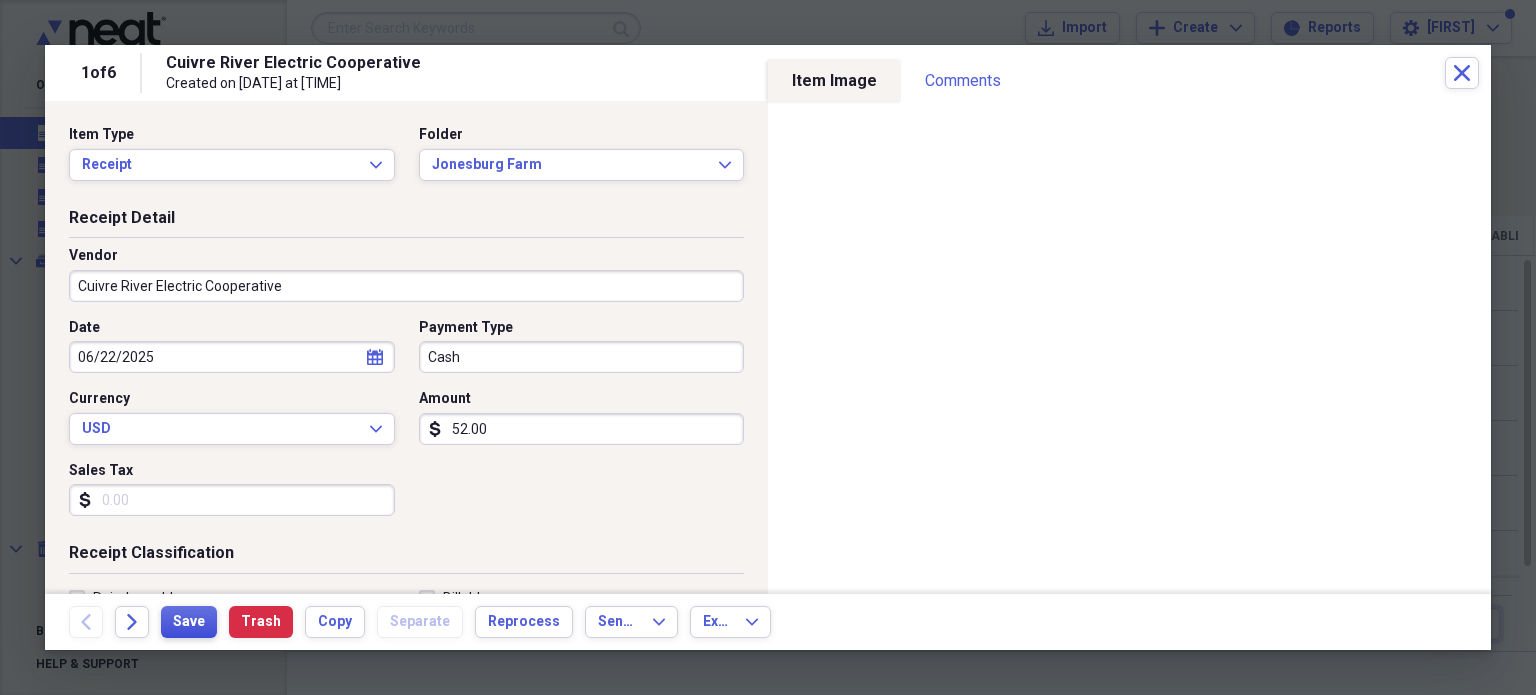 click on "Save" at bounding box center (189, 622) 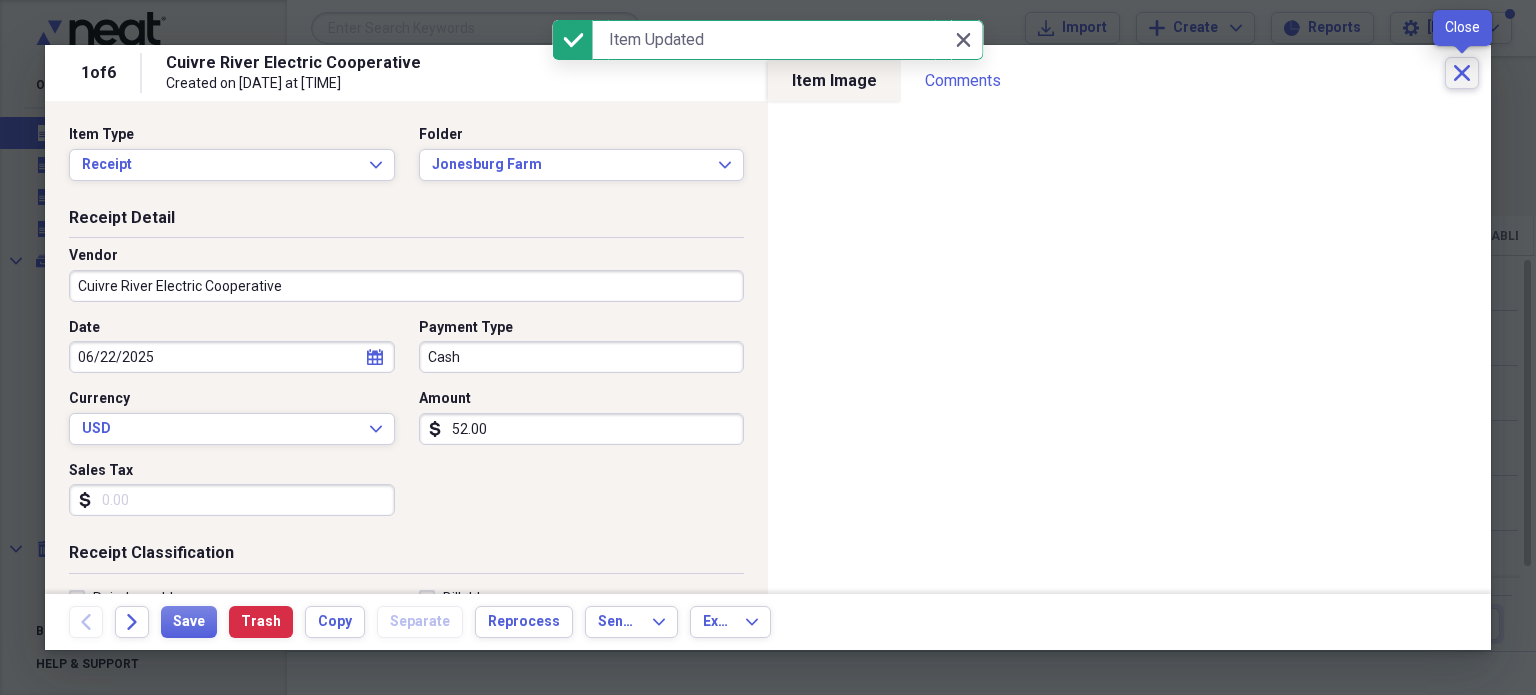 click on "Close" at bounding box center [1462, 73] 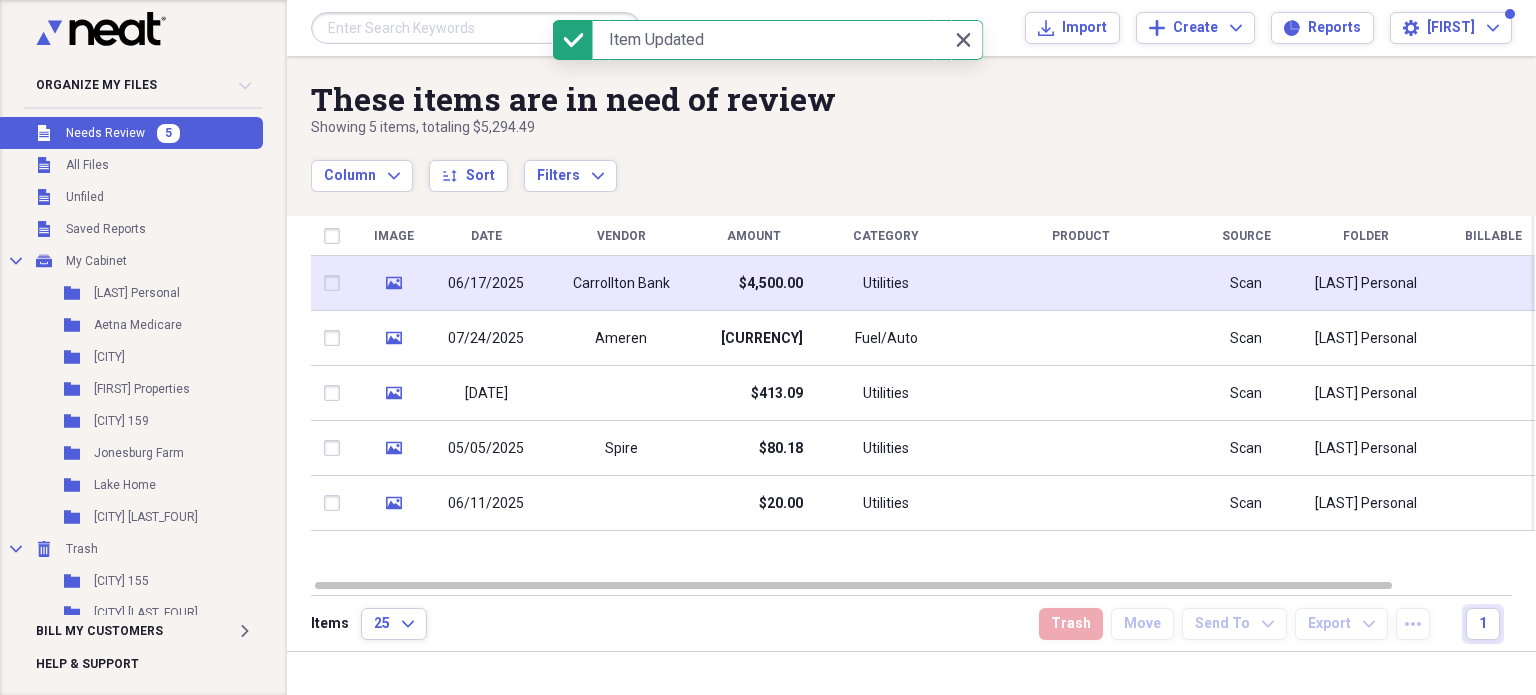 click on "$4,500.00" at bounding box center (753, 283) 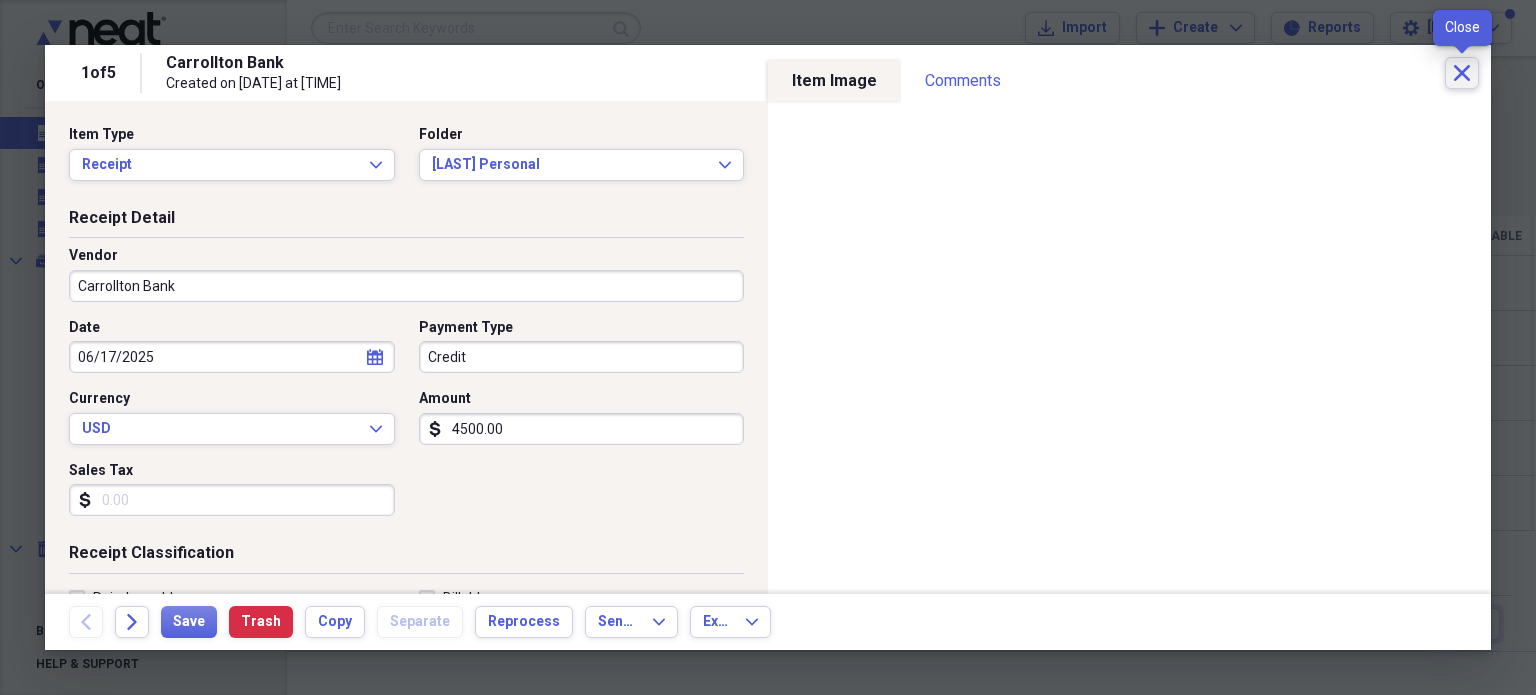 click on "Close" 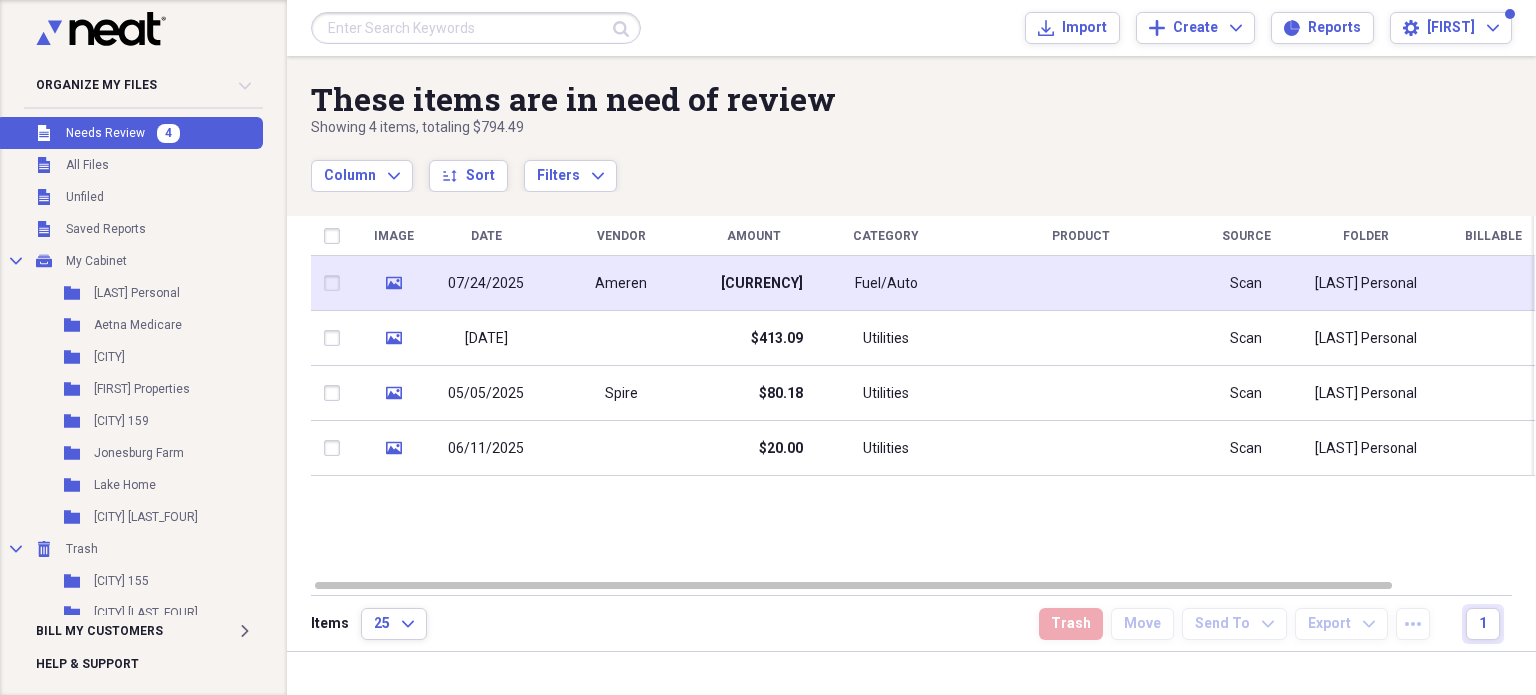 click on "Ameren" at bounding box center (621, 283) 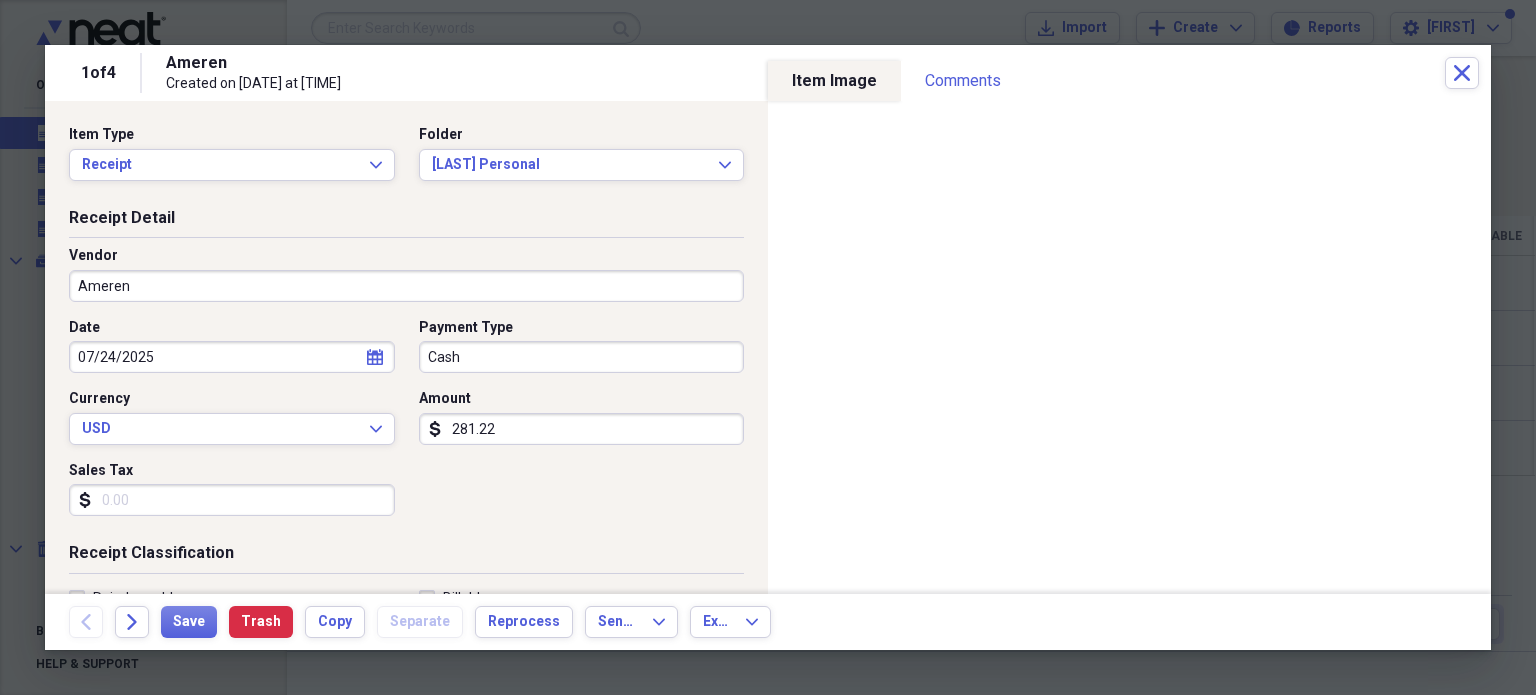 click on "281.22" at bounding box center [582, 429] 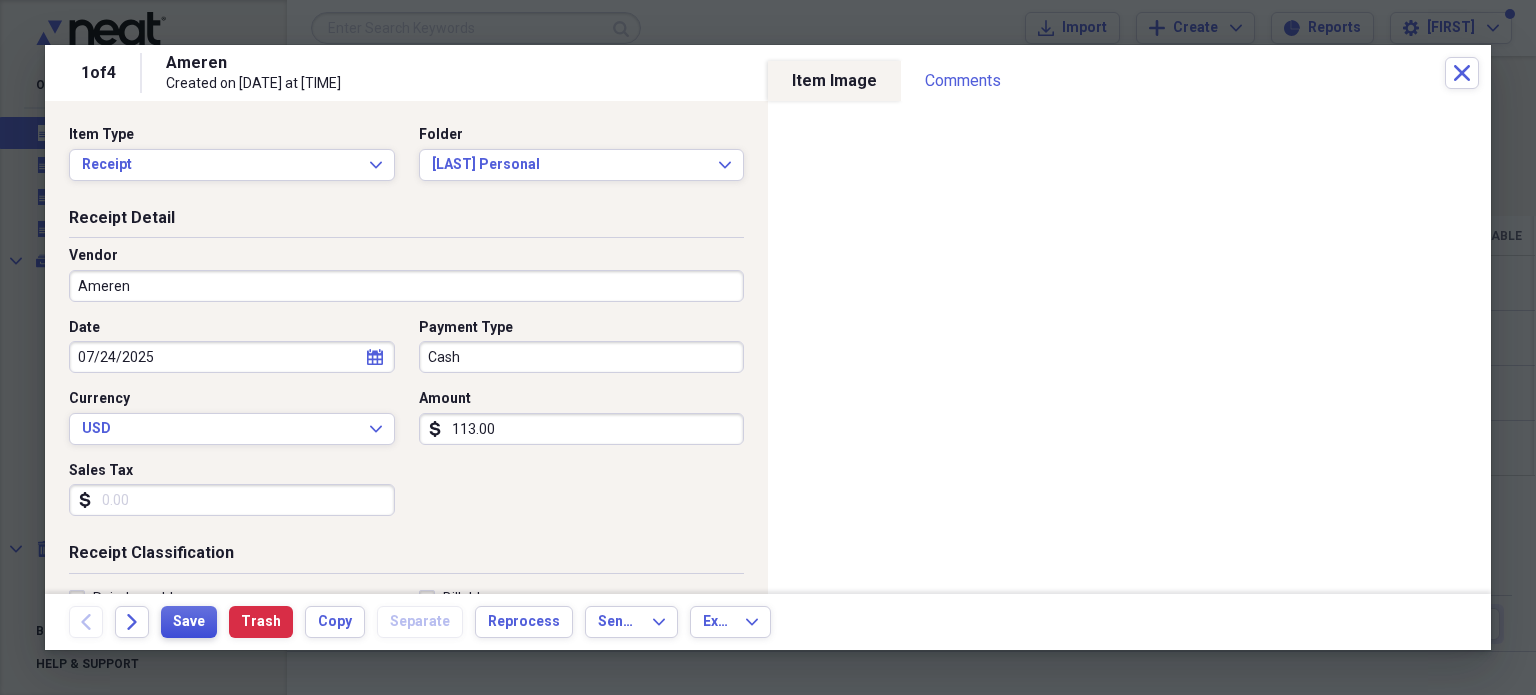type on "113.00" 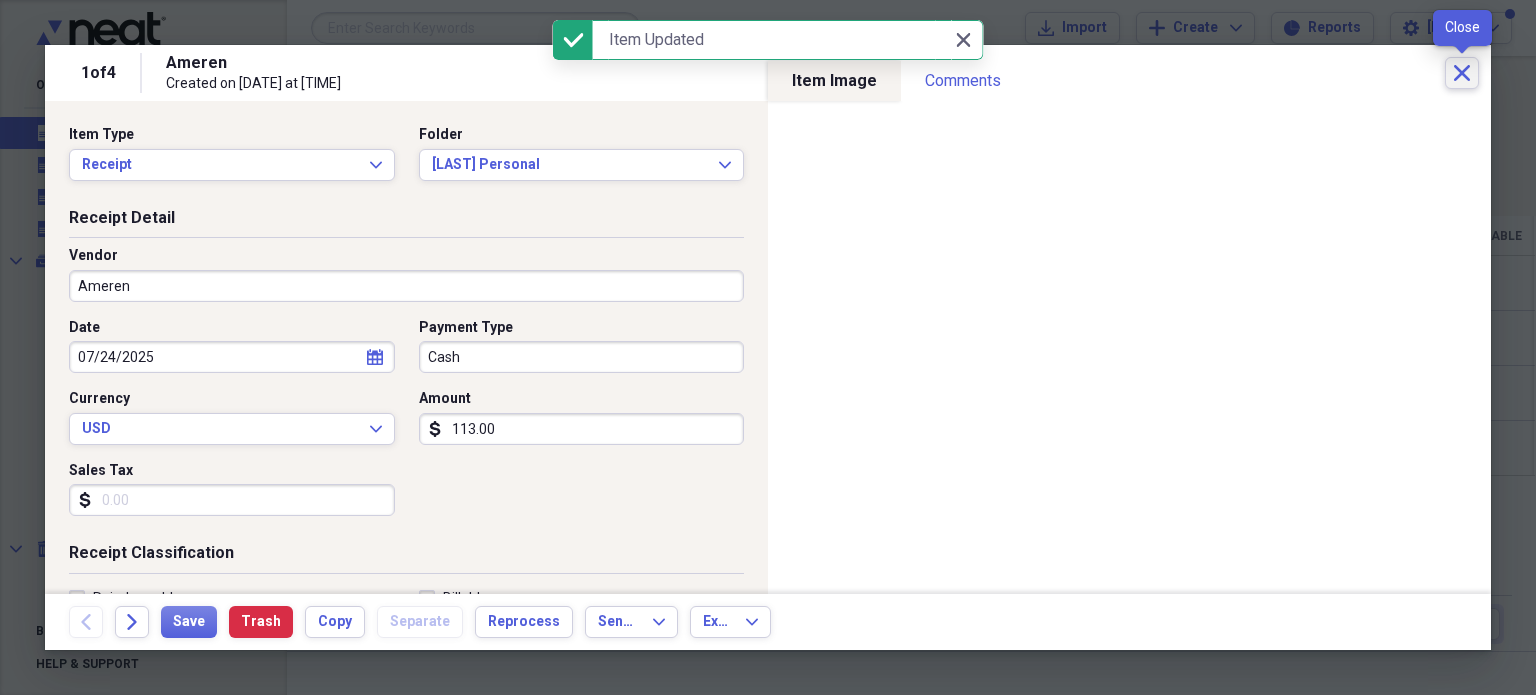 click on "Close" 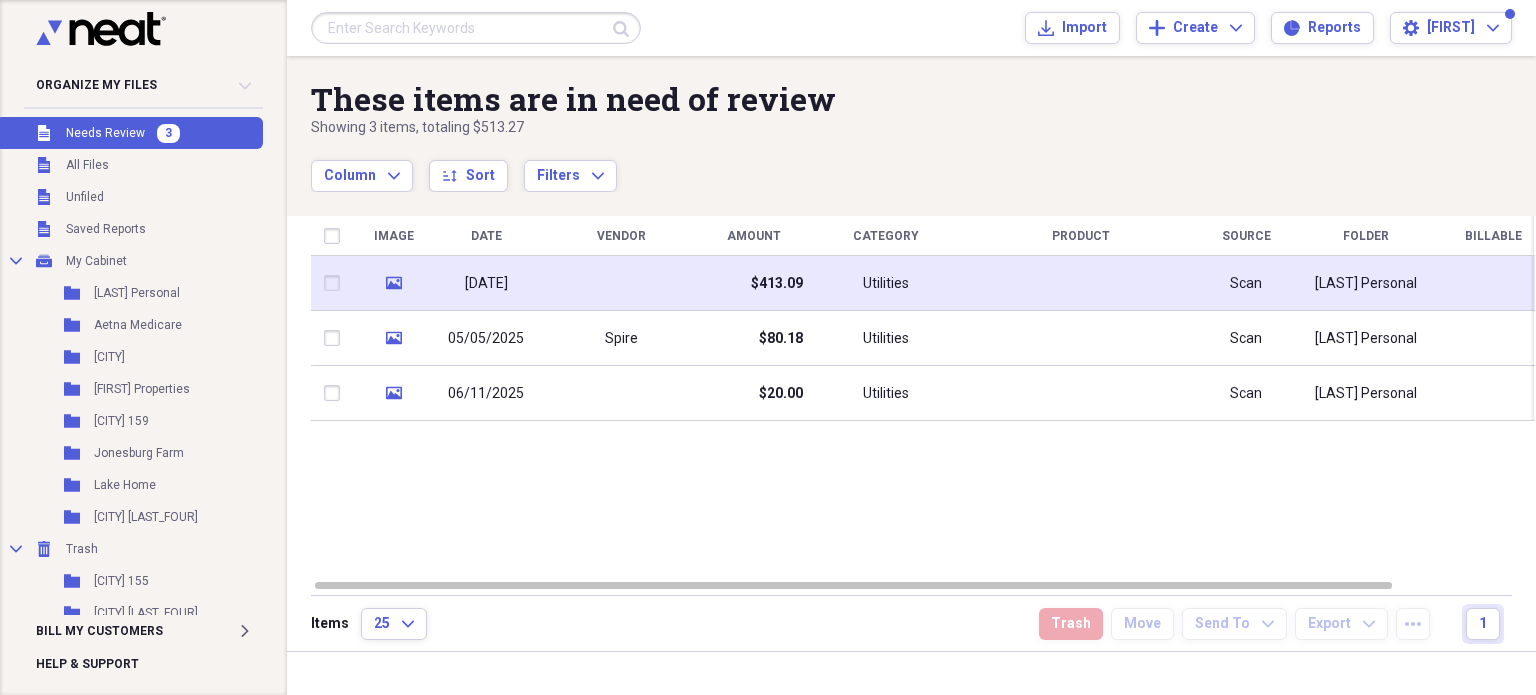 click on "$413.09" at bounding box center [753, 283] 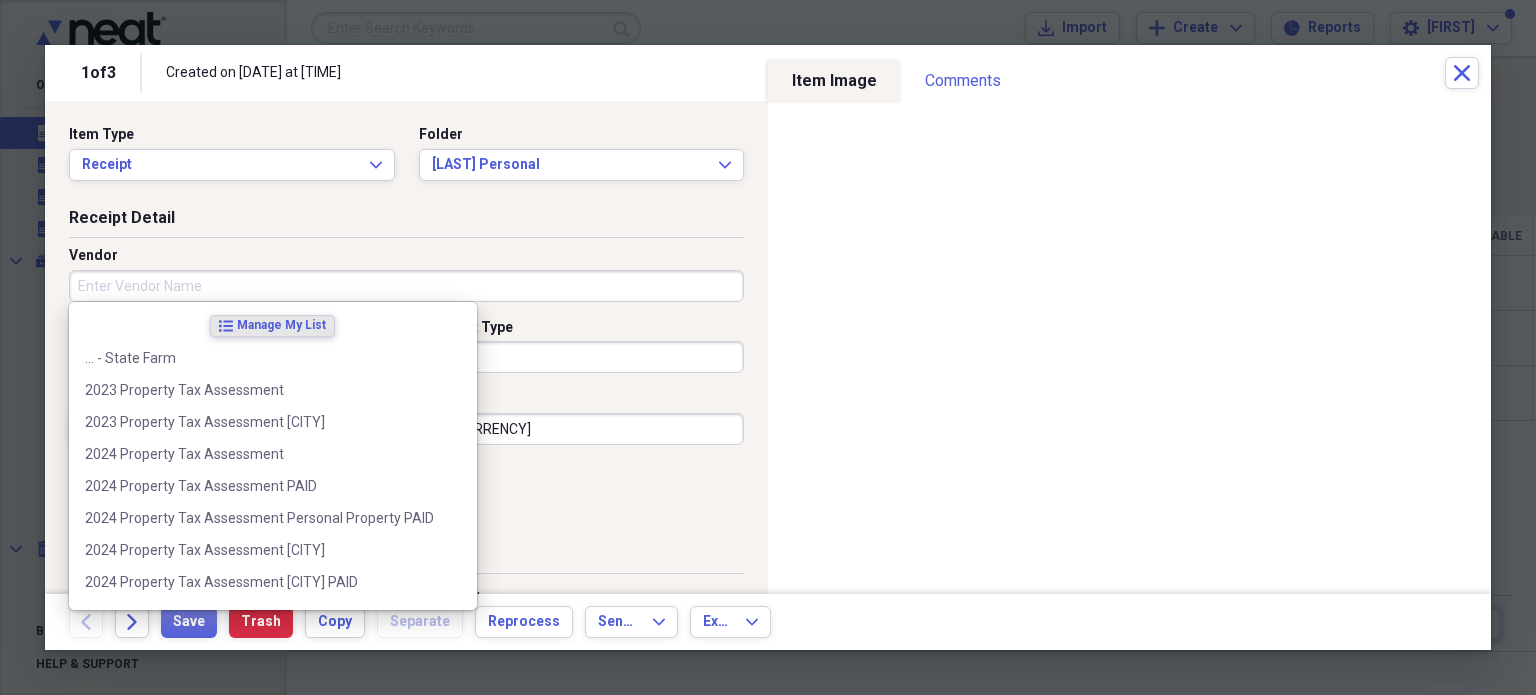 click on "Vendor" at bounding box center (406, 286) 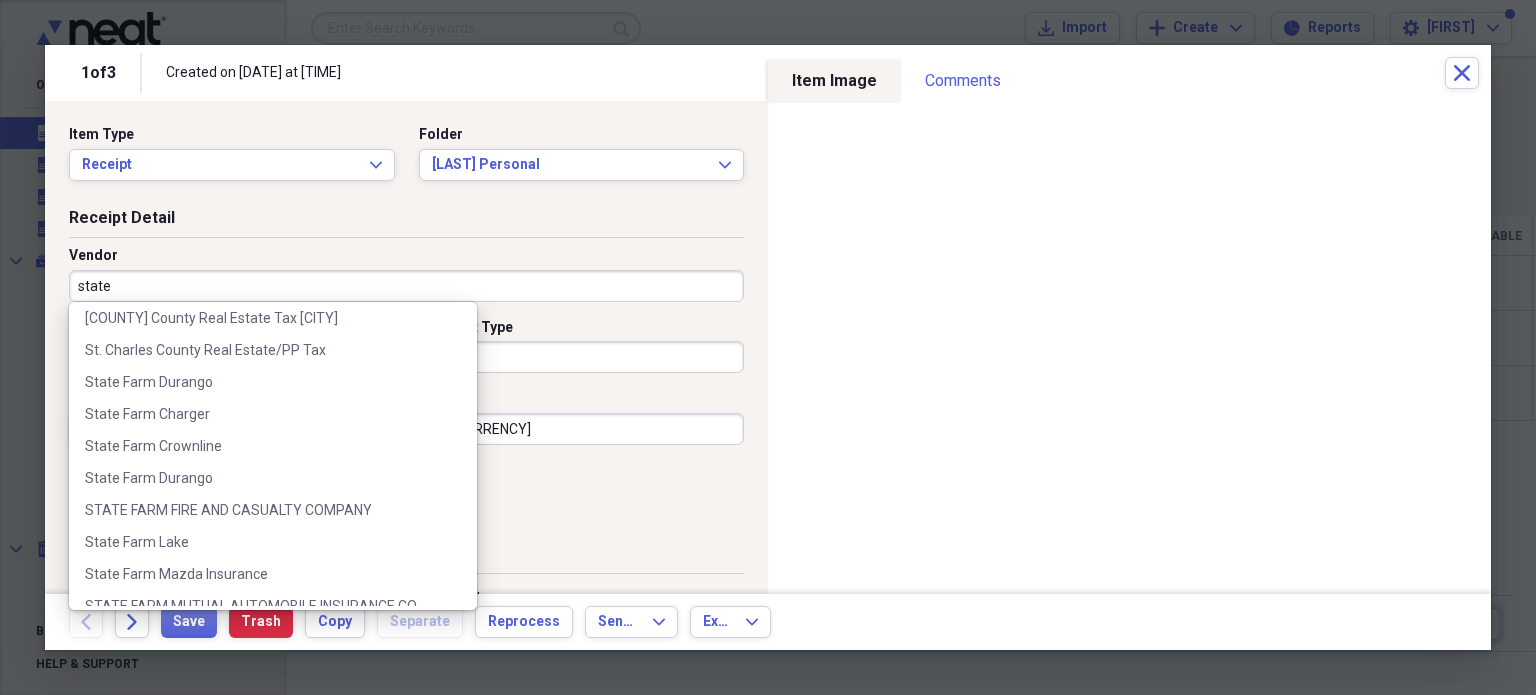 scroll, scrollTop: 440, scrollLeft: 0, axis: vertical 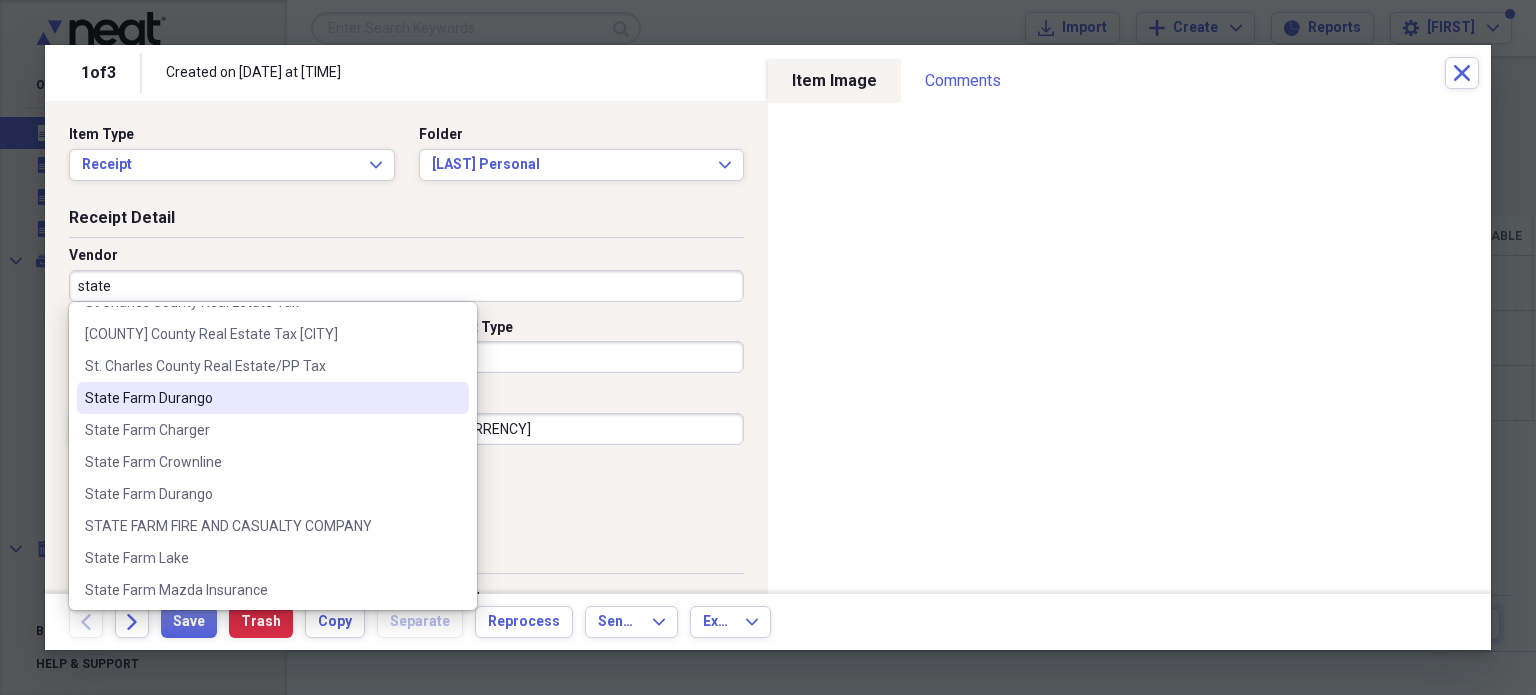 click on "State Farm Durango" at bounding box center [273, 398] 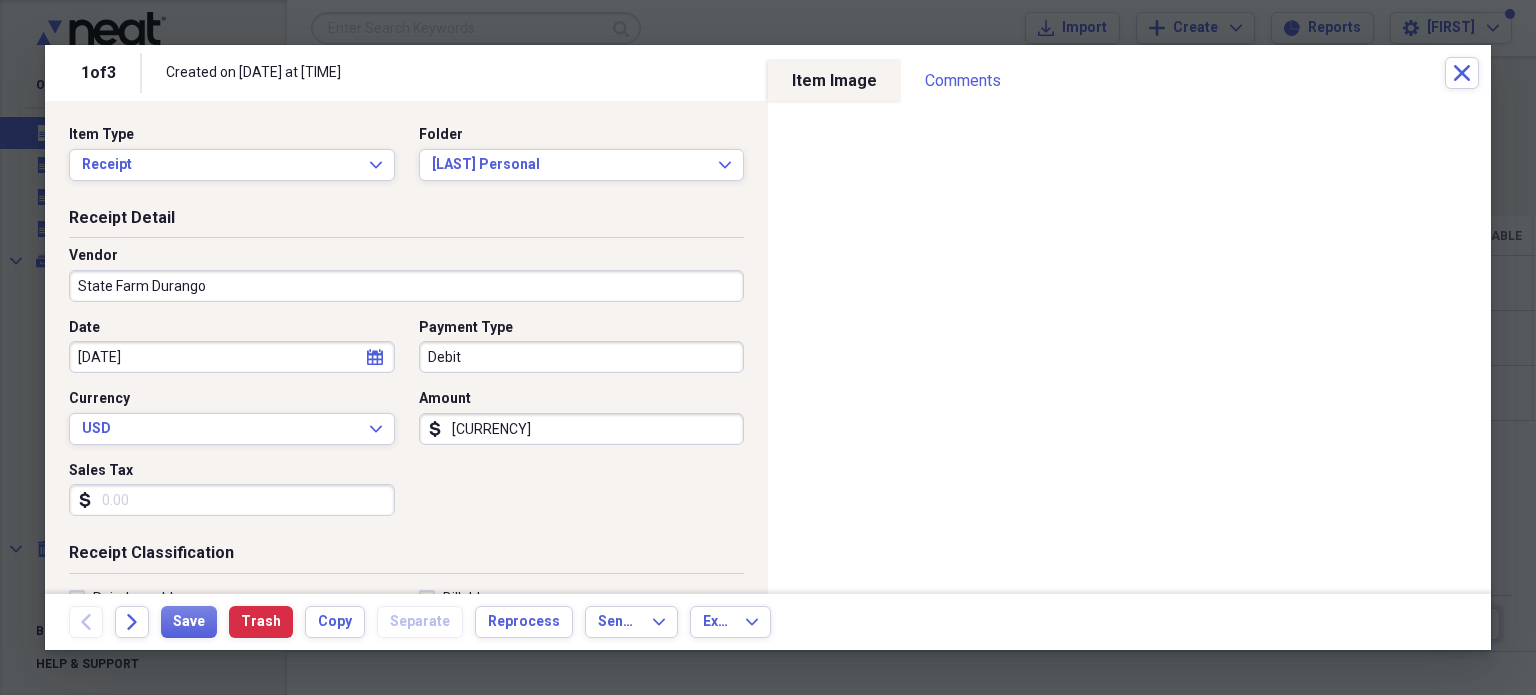 type on "General Retail" 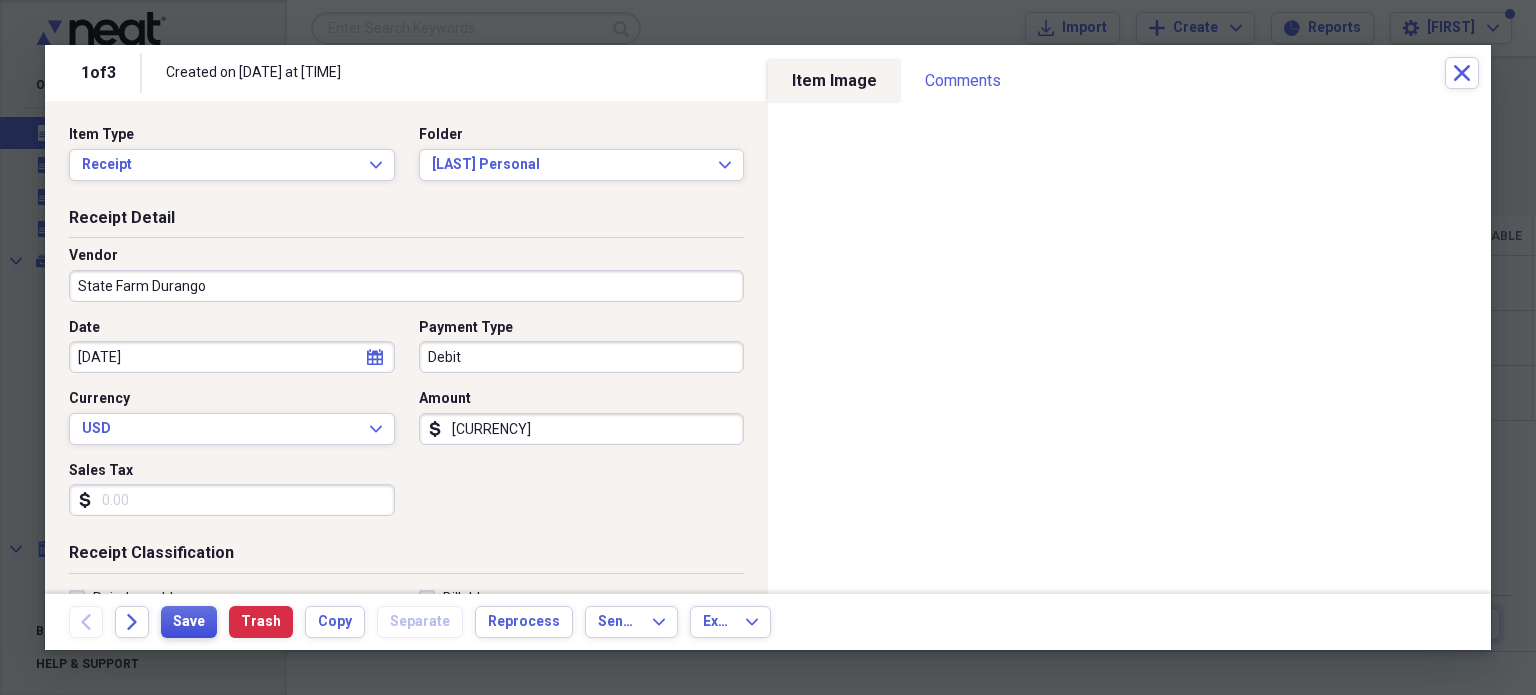 click on "Save" at bounding box center [189, 622] 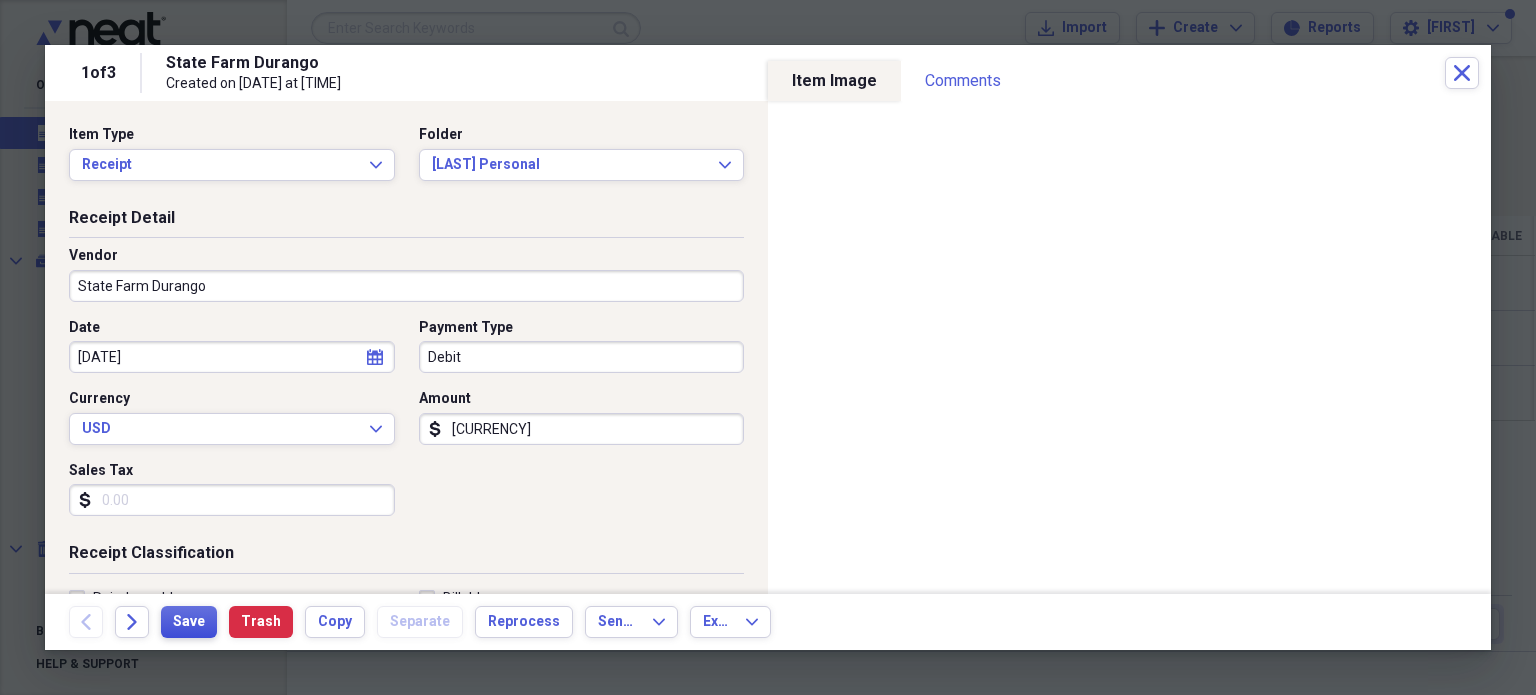 click on "Save" at bounding box center [189, 622] 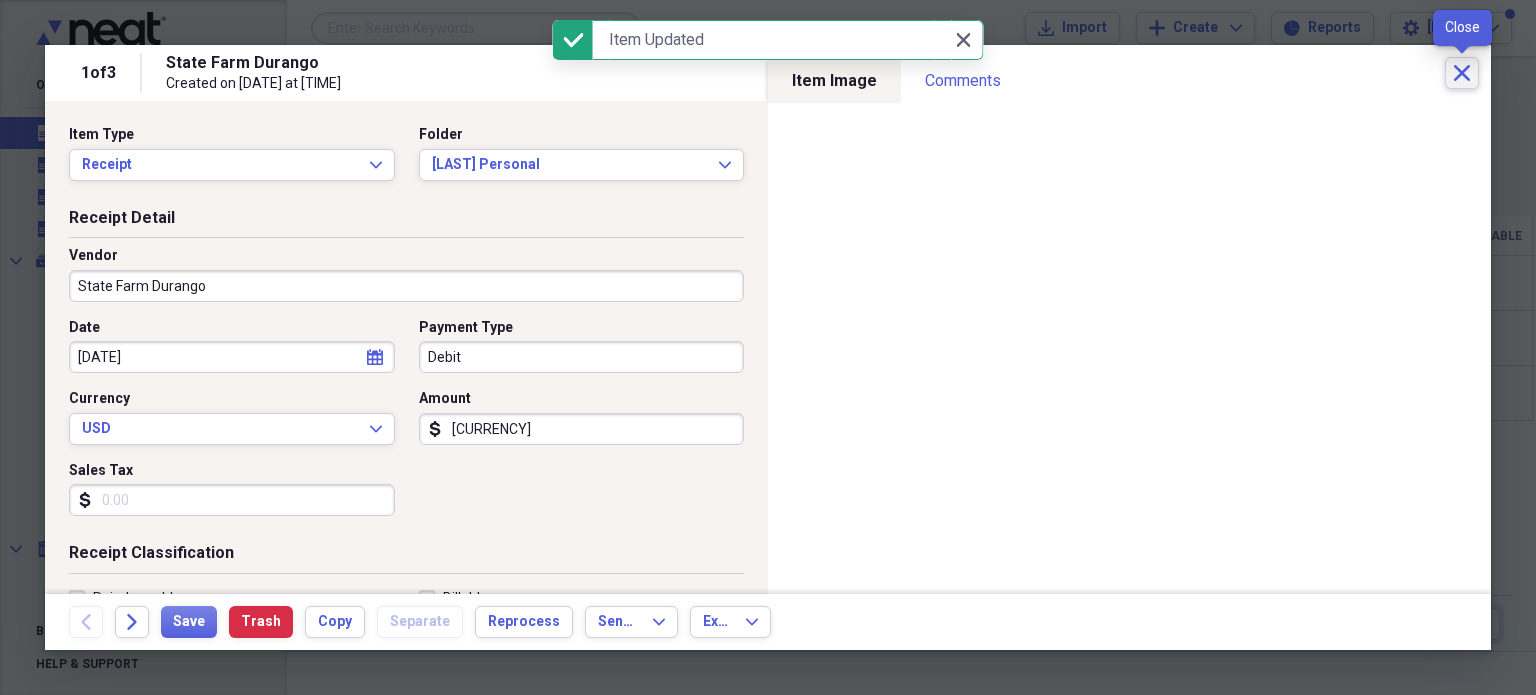 click 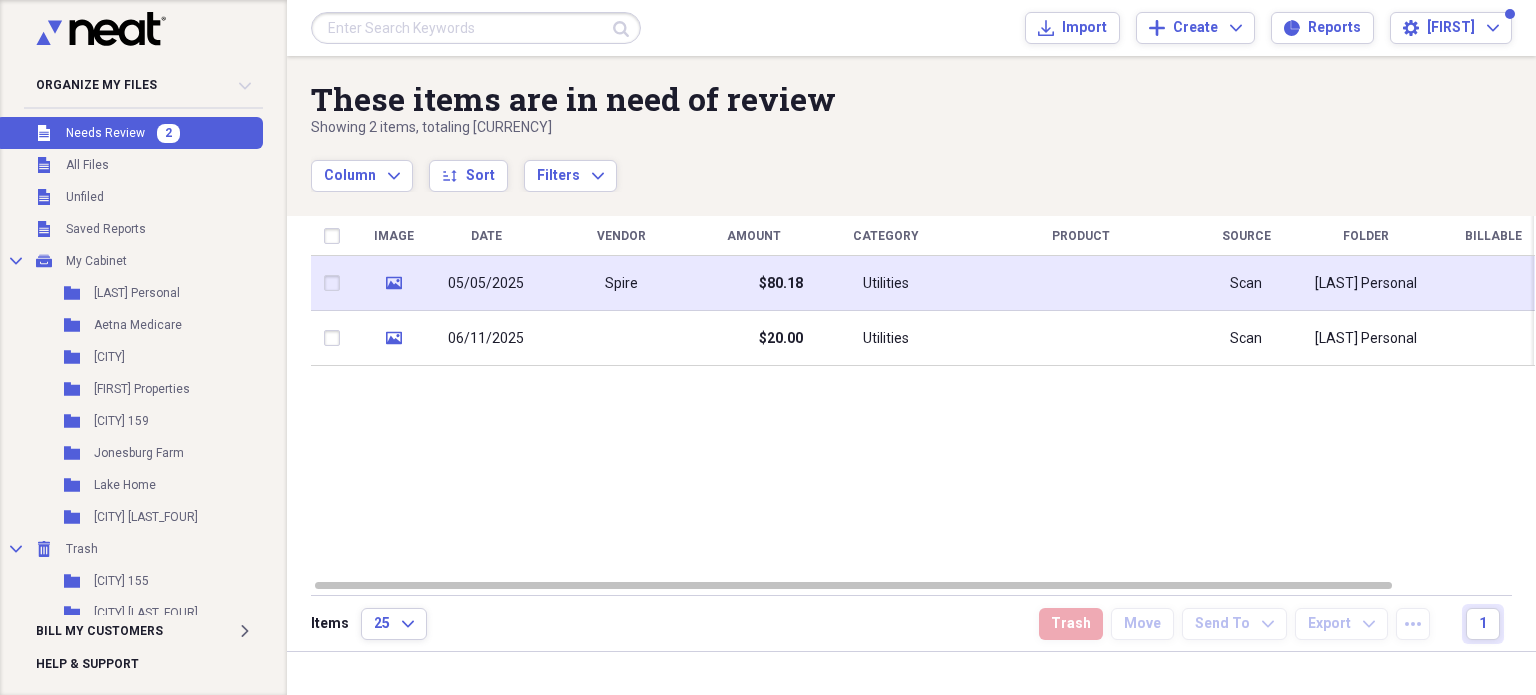 click on "Spire" at bounding box center [621, 283] 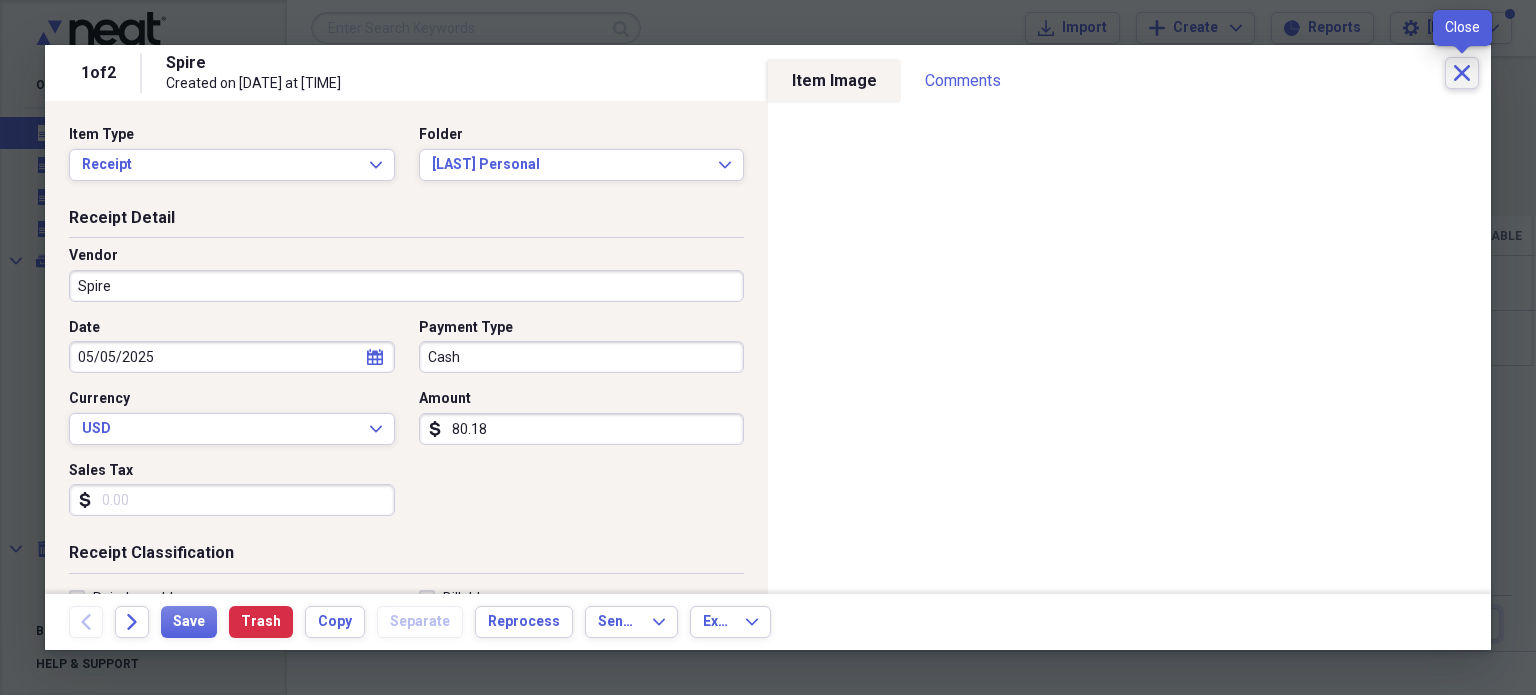 click 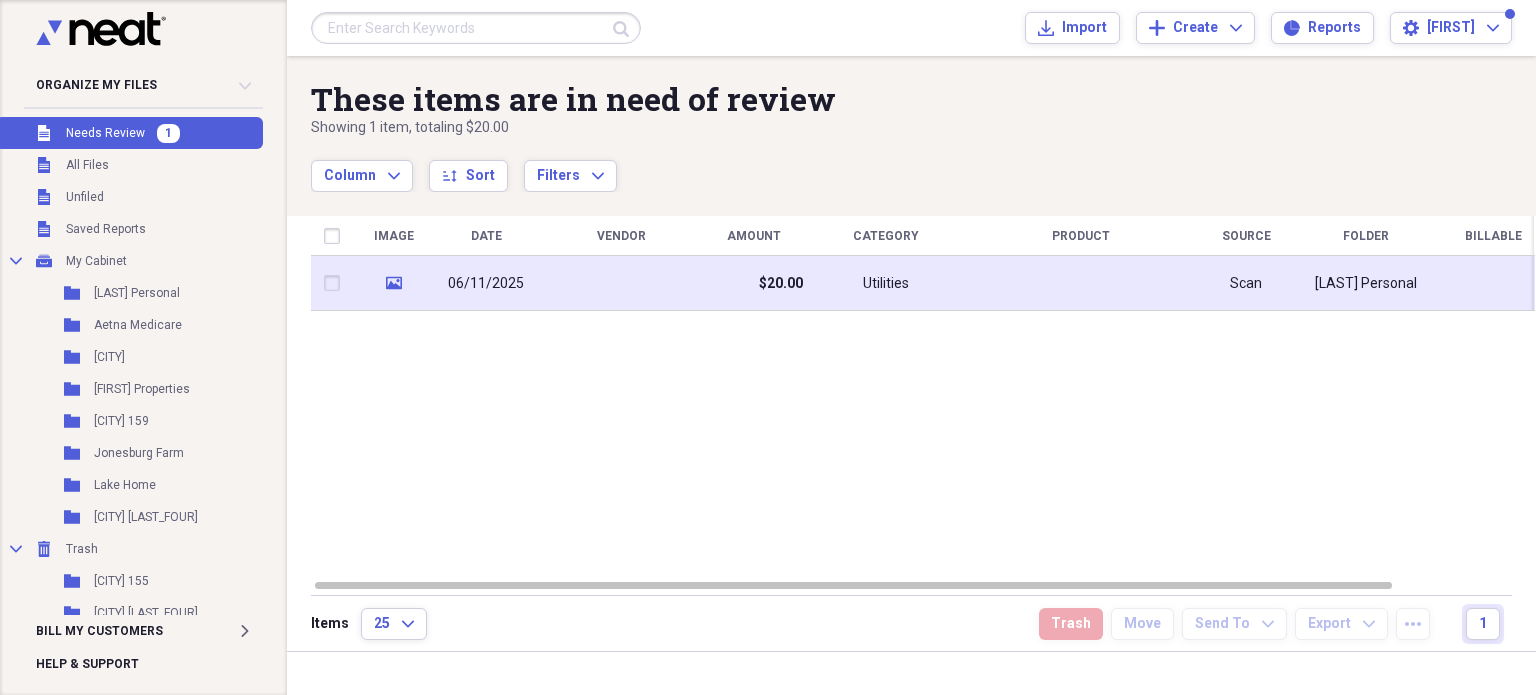 click on "$20.00" at bounding box center [753, 283] 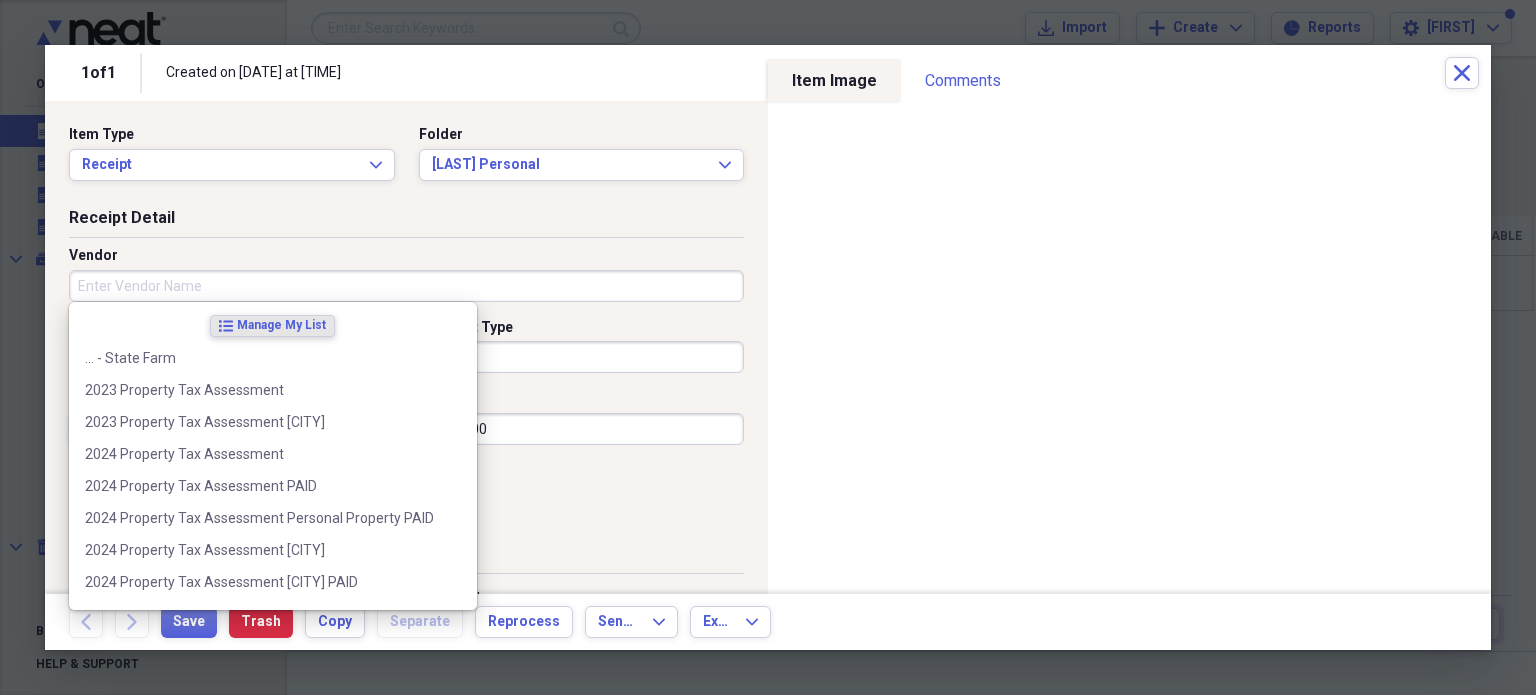 click on "Vendor" at bounding box center [406, 286] 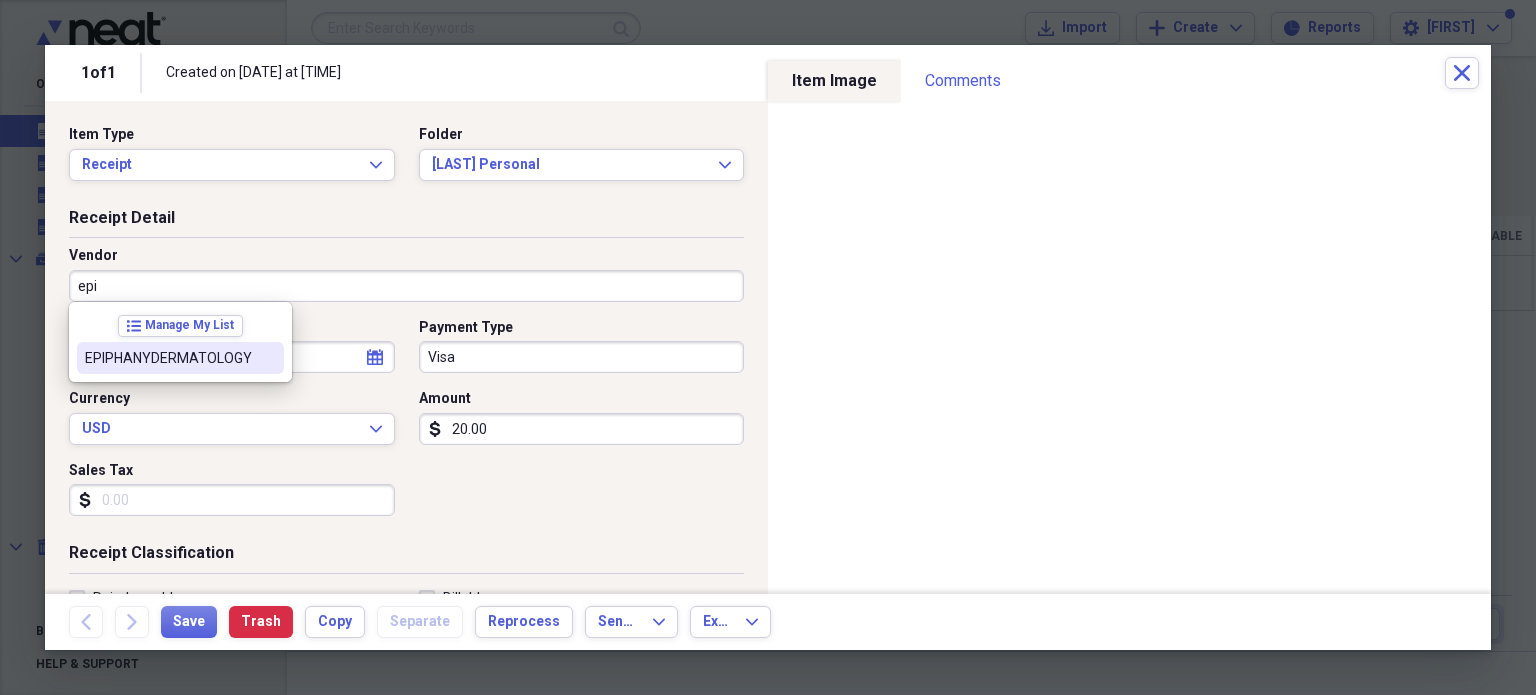 click on "EPIPHANYDERMATOLOGY" at bounding box center [168, 358] 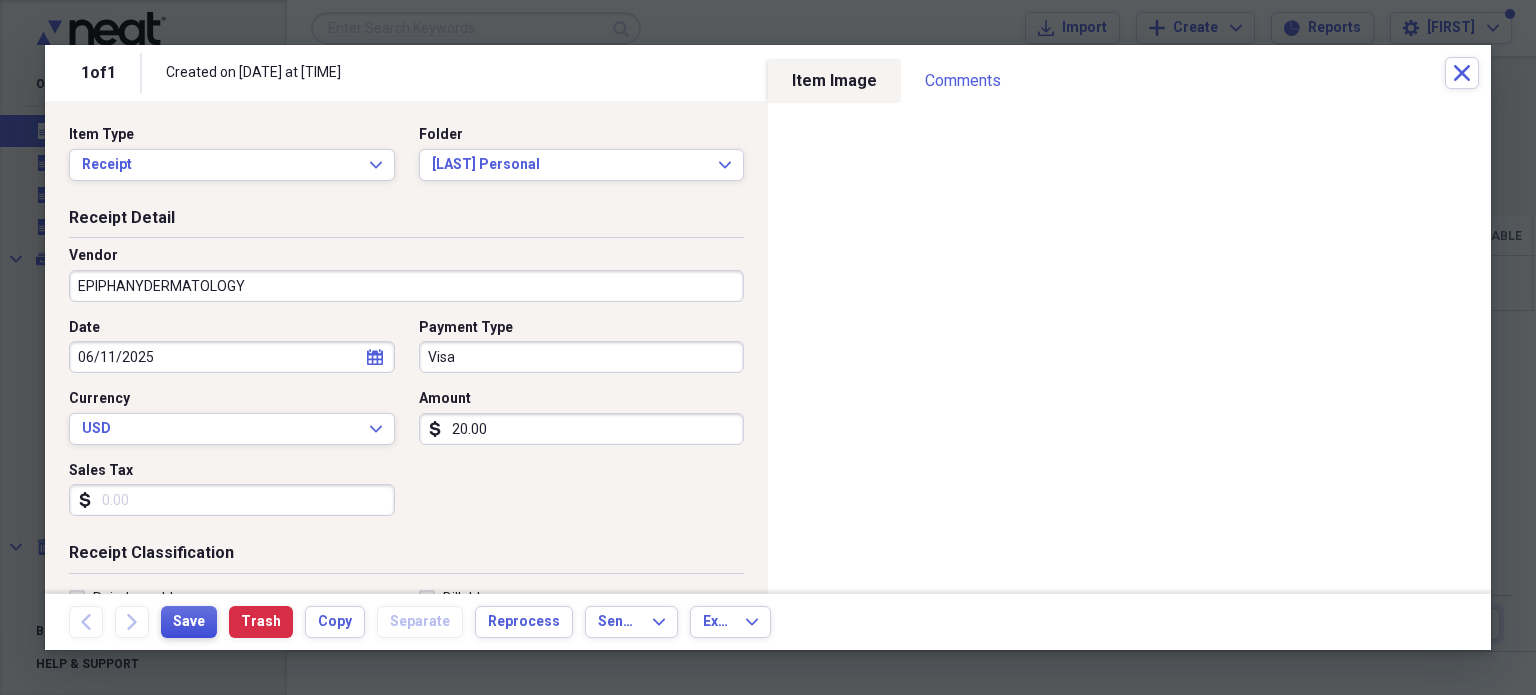 click on "Save" at bounding box center (189, 622) 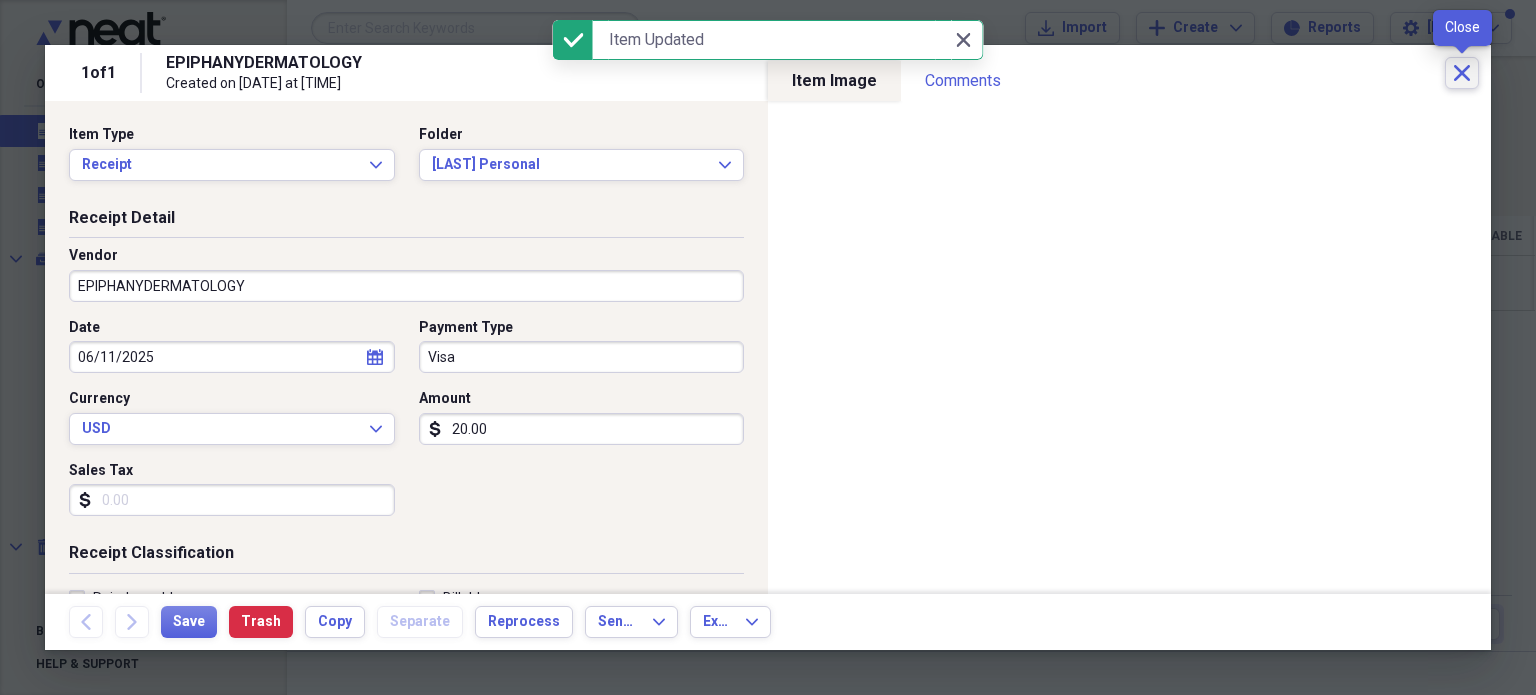 click 